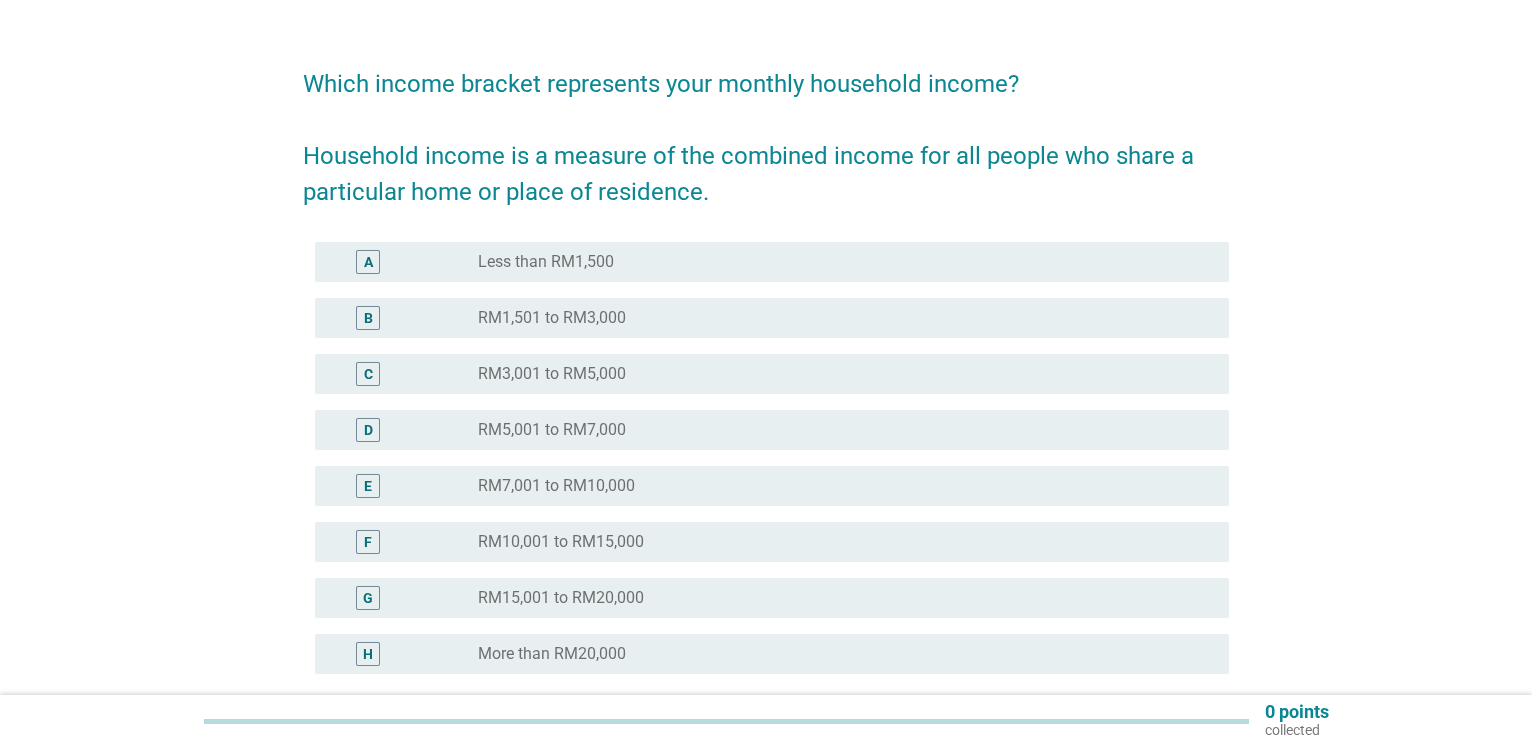 scroll, scrollTop: 102, scrollLeft: 0, axis: vertical 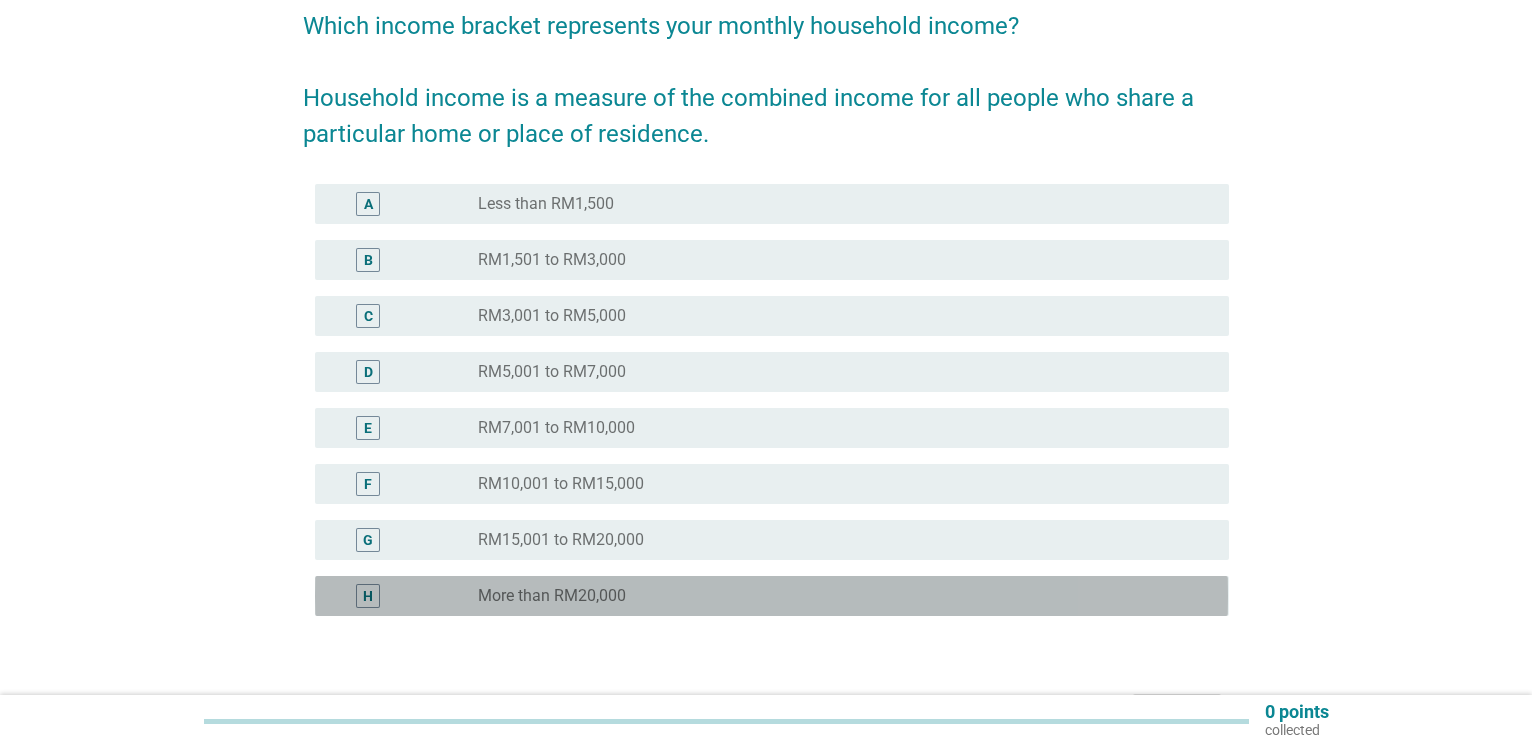 click on "H     radio_button_unchecked More than RM20,000" at bounding box center [771, 596] 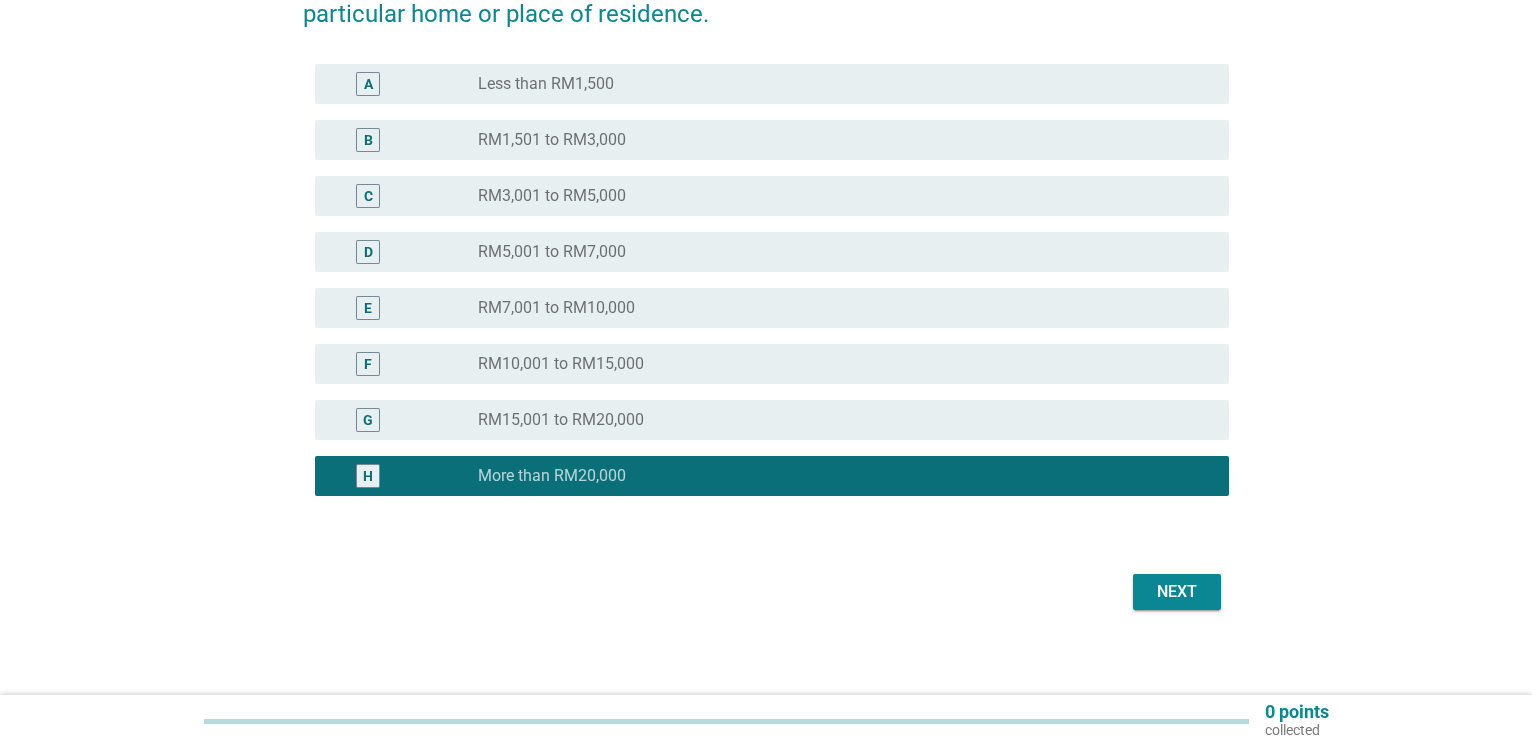 scroll, scrollTop: 233, scrollLeft: 0, axis: vertical 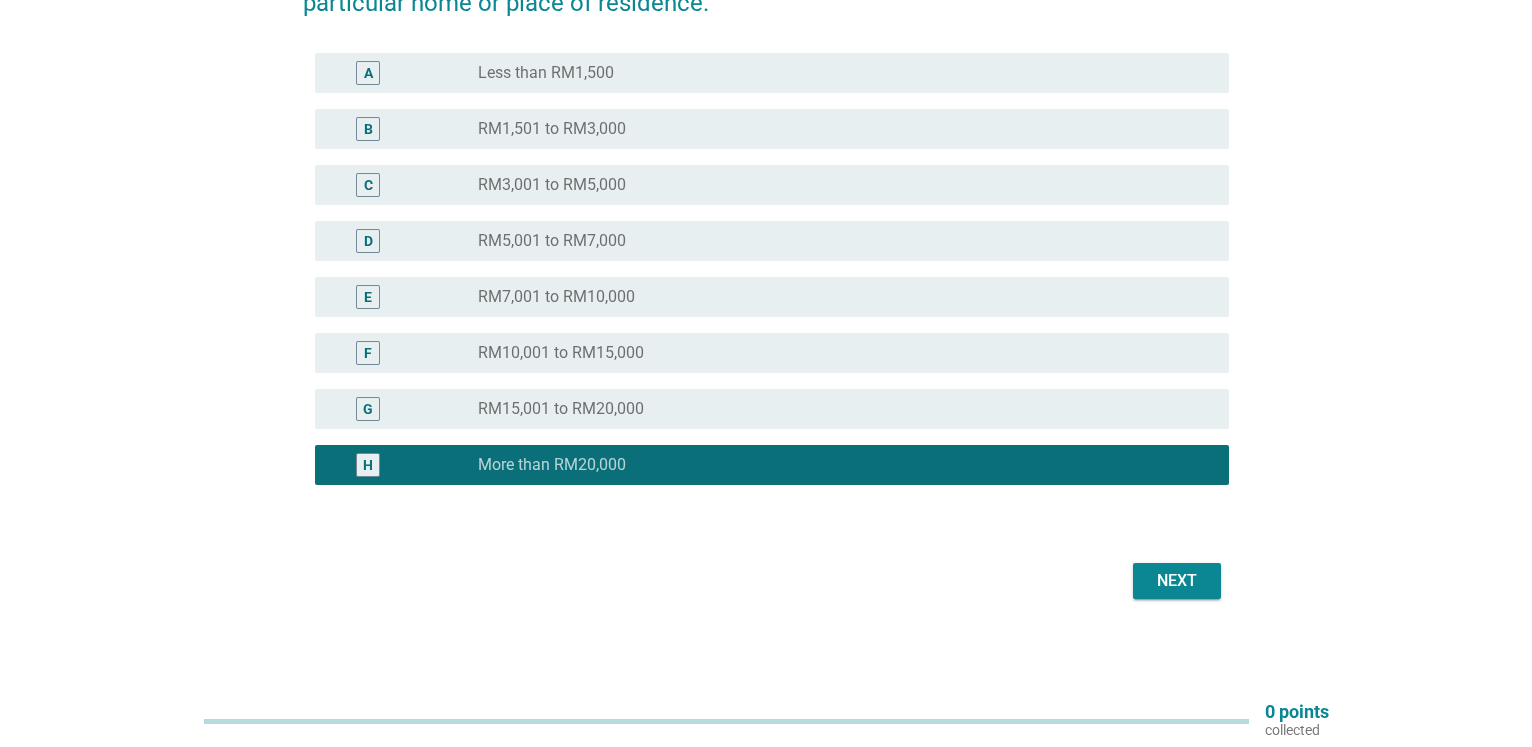 click on "Next" at bounding box center (1177, 581) 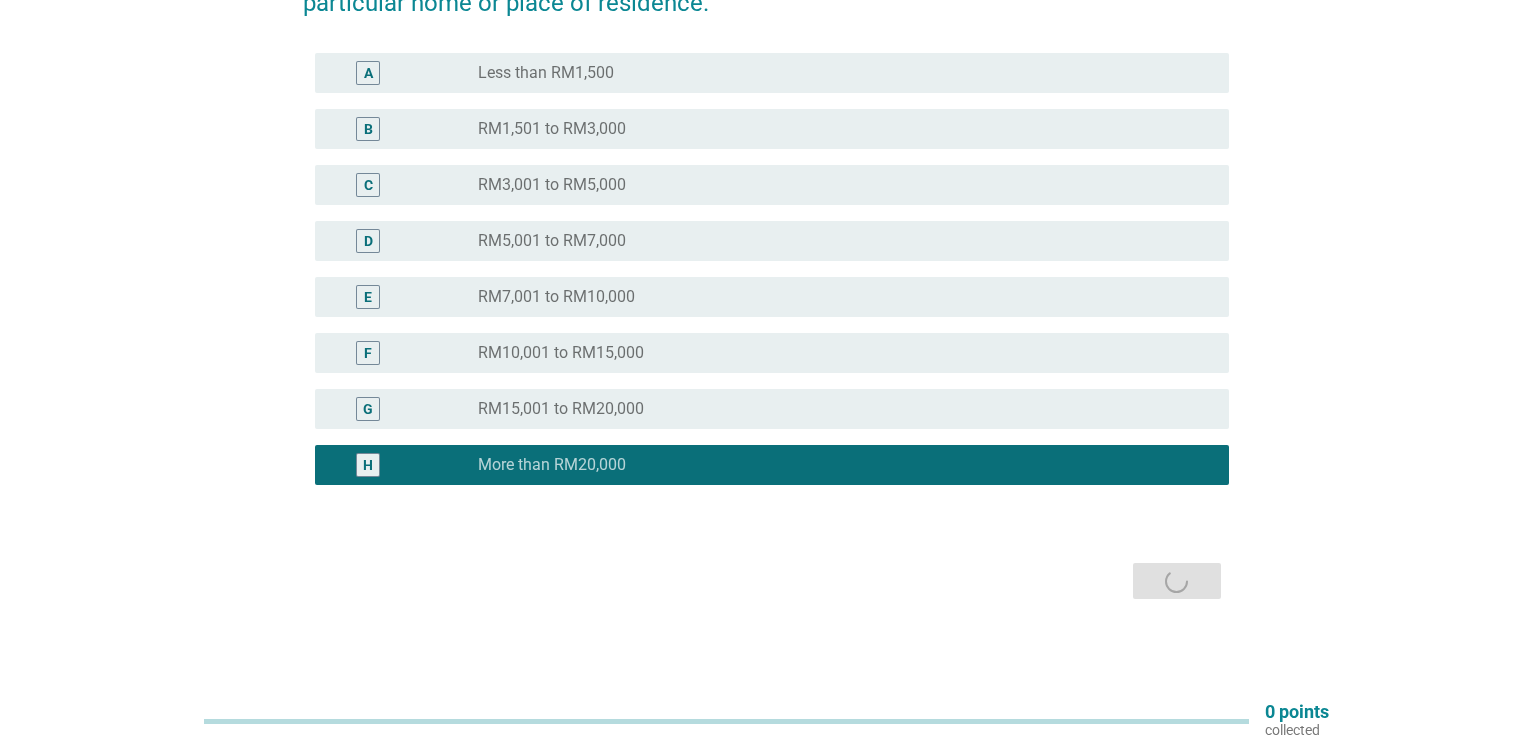 scroll, scrollTop: 0, scrollLeft: 0, axis: both 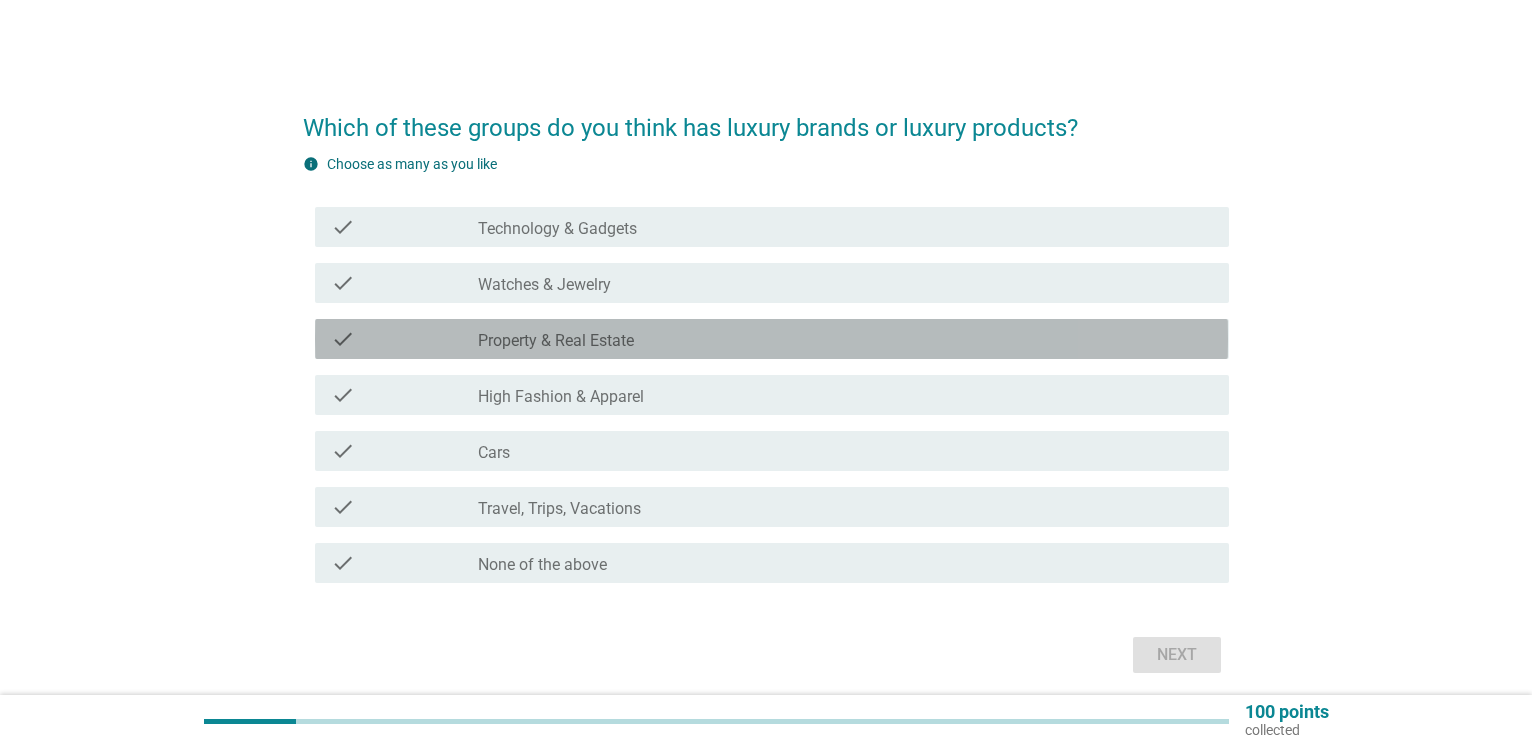 click on "Property & Real Estate" at bounding box center [556, 341] 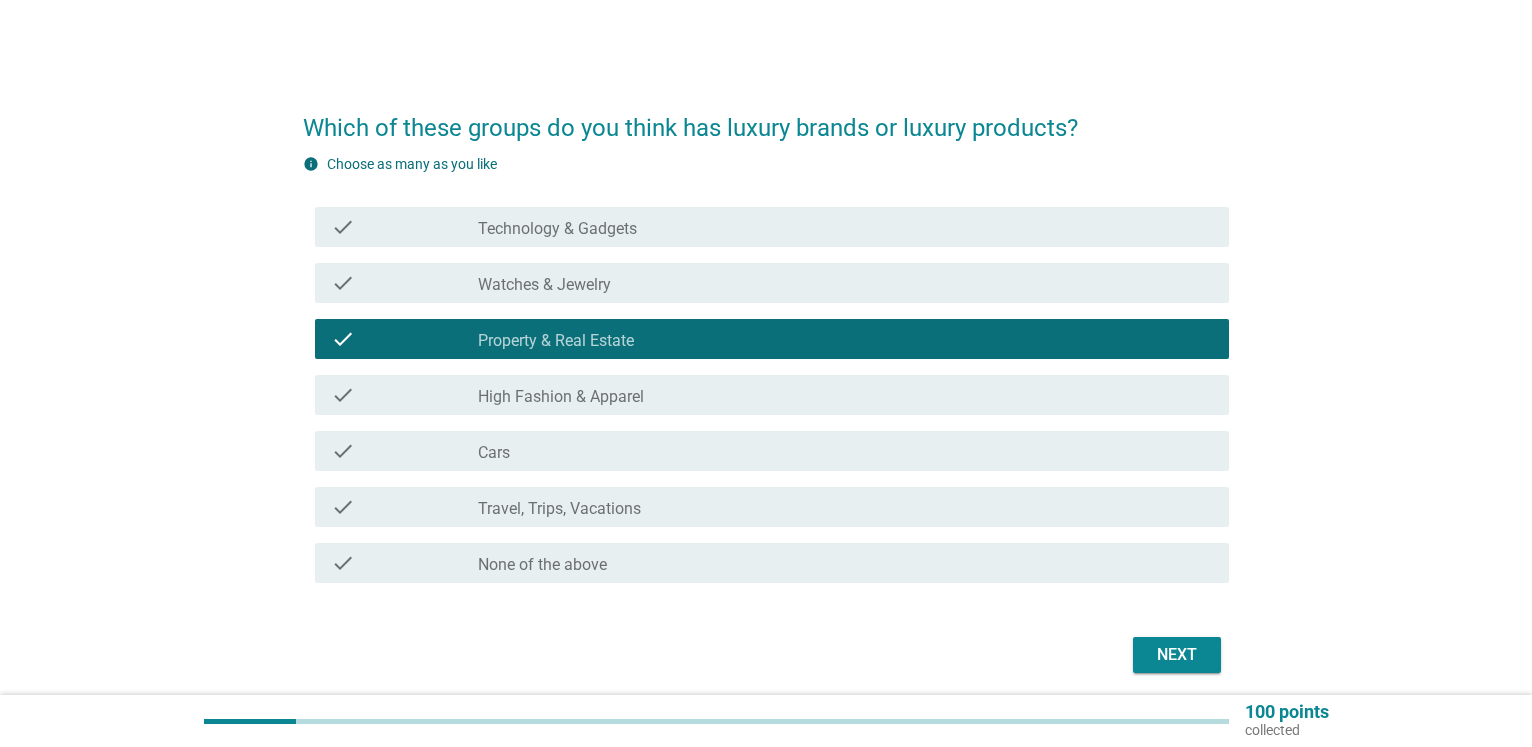 click on "check_box_outline_blank Cars" at bounding box center [845, 451] 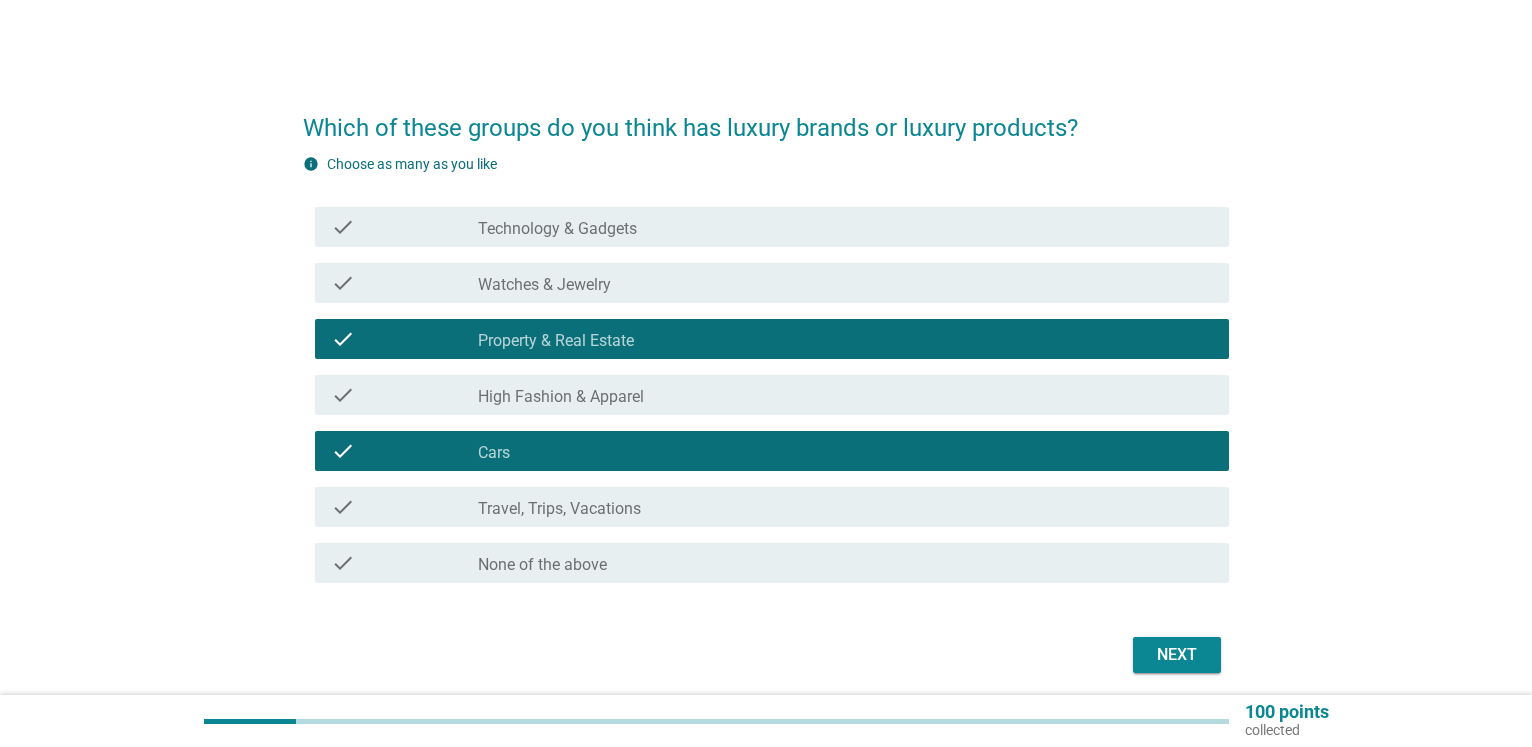 click on "check     check_box_outline_blank Cars" at bounding box center [771, 451] 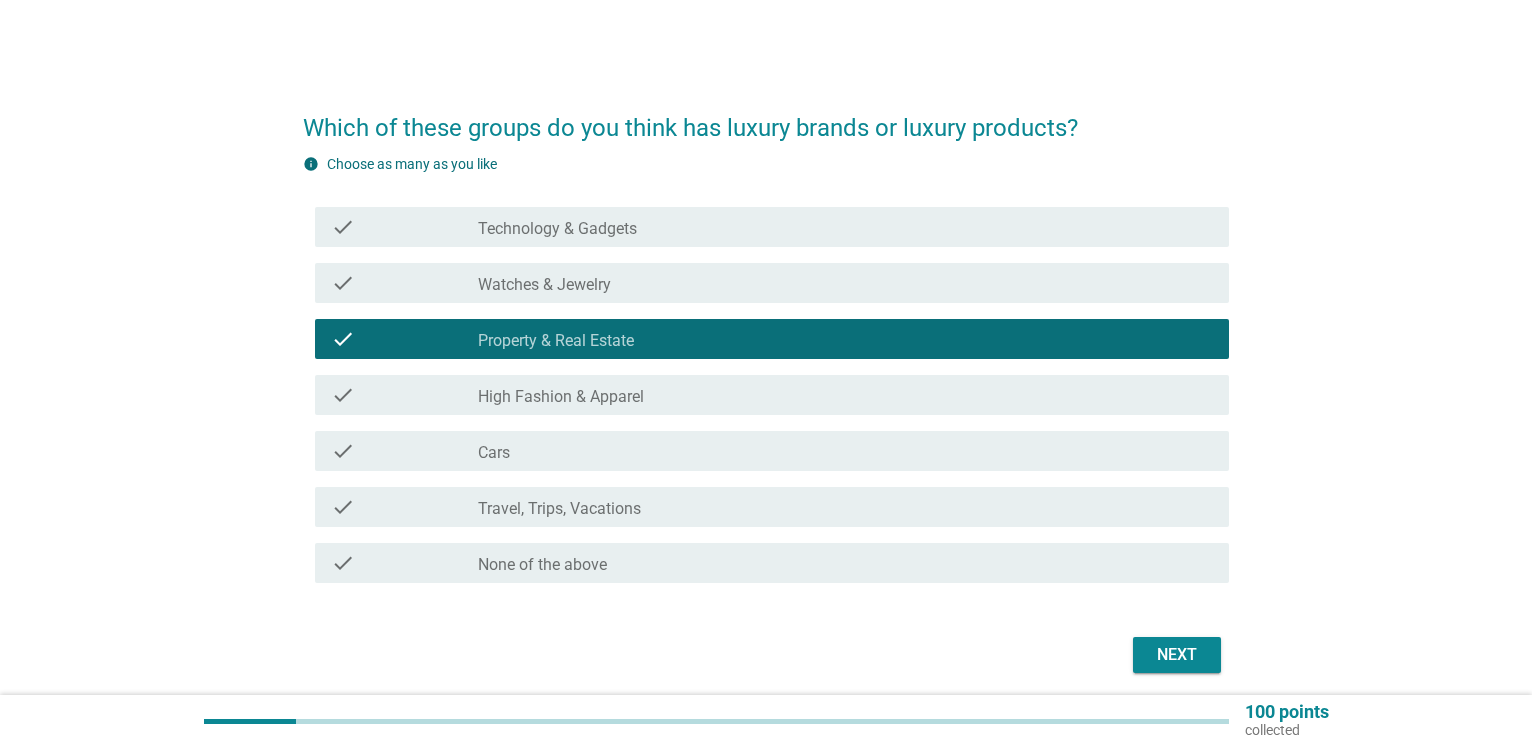 click on "check     check_box_outline_blank Technology & Gadgets" at bounding box center (771, 227) 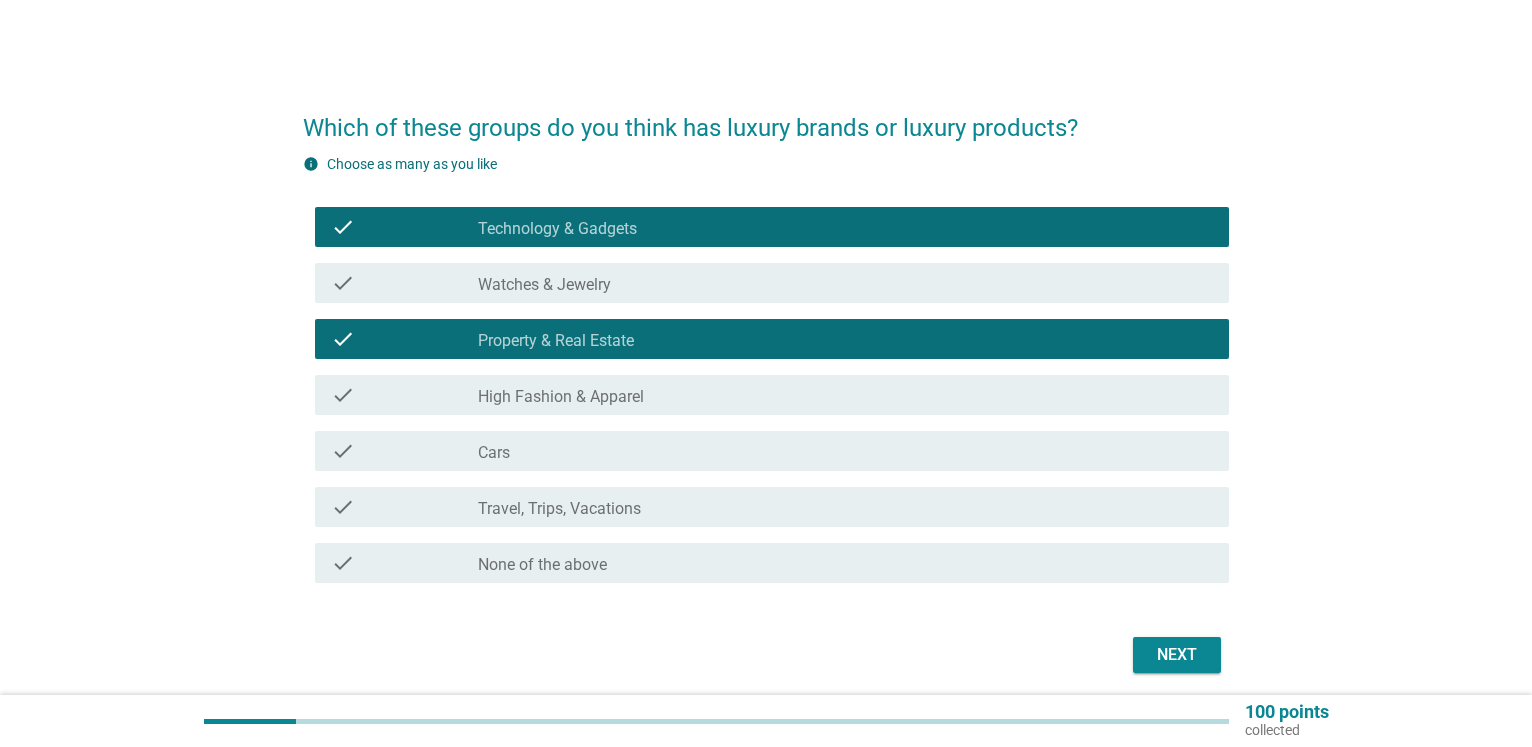 click on "Next" at bounding box center [765, 655] 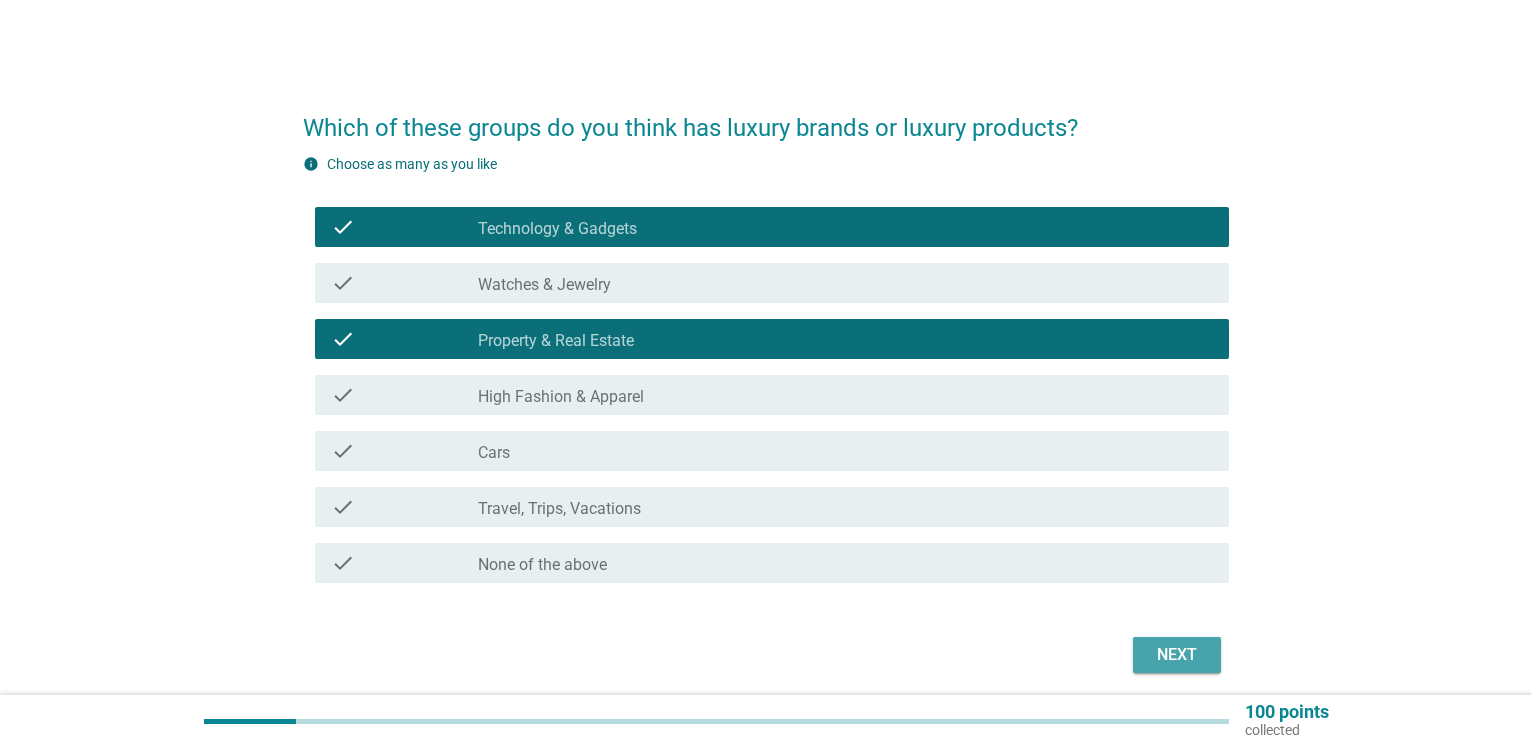 click on "Next" at bounding box center [1177, 655] 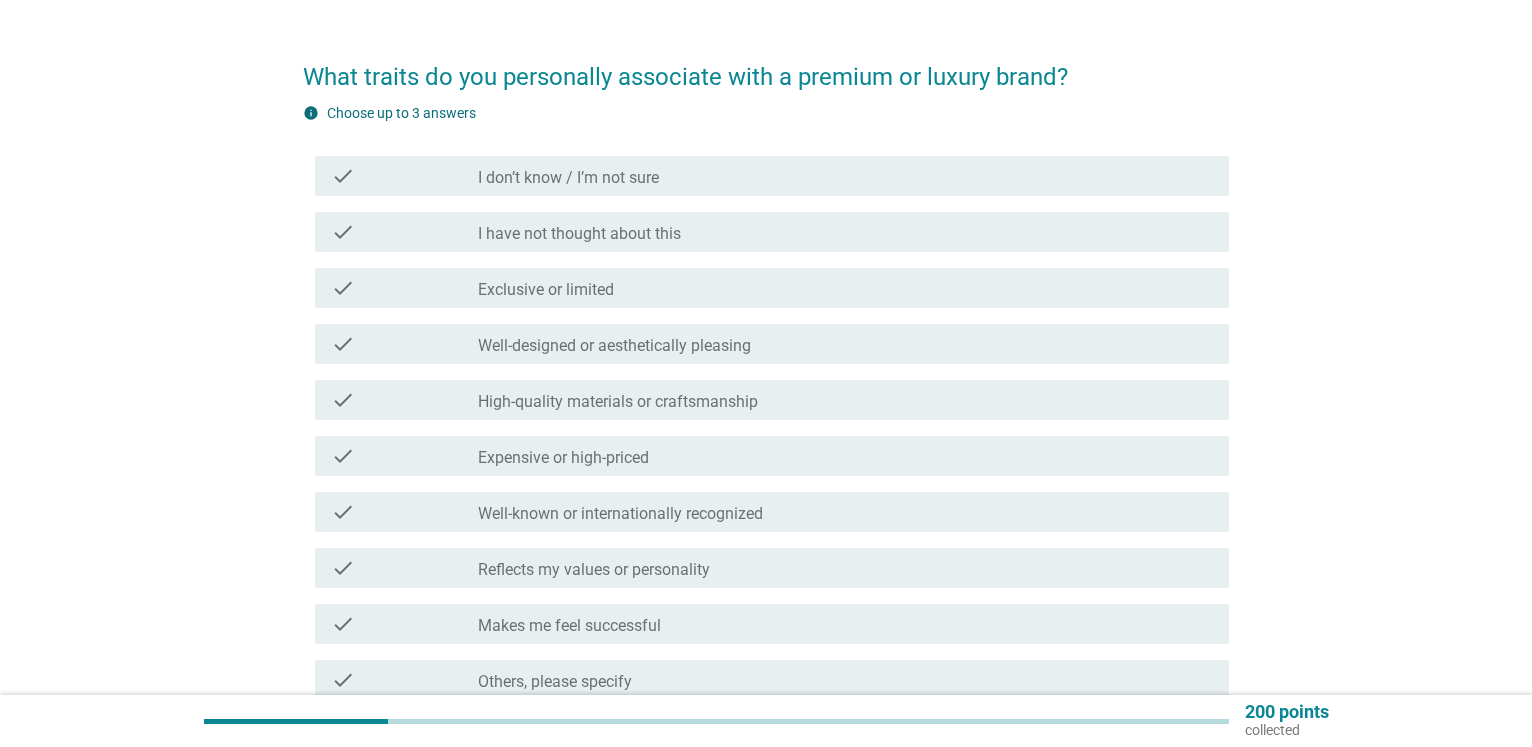 scroll, scrollTop: 102, scrollLeft: 0, axis: vertical 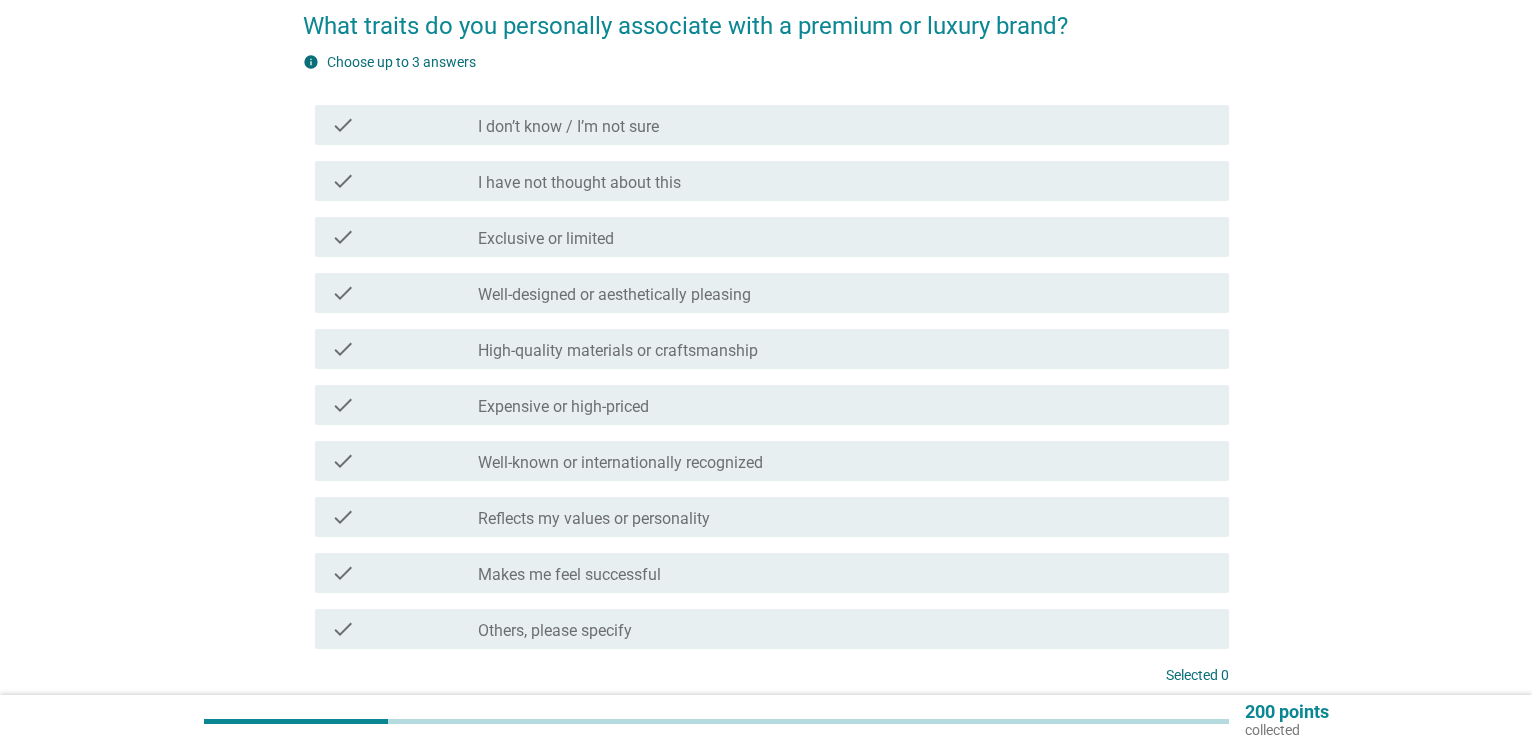 click on "check_box_outline_blank Expensive or high-priced" at bounding box center [845, 405] 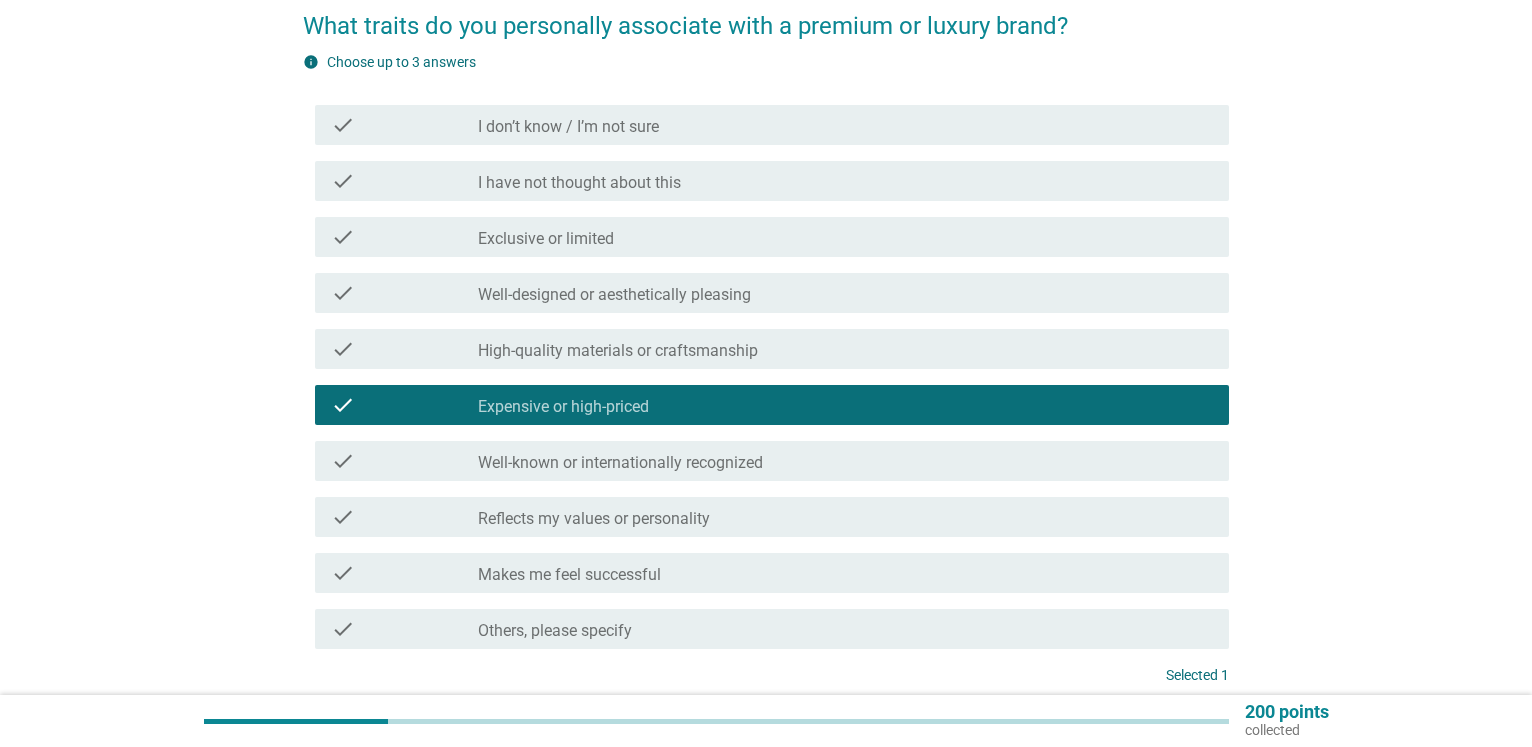 scroll, scrollTop: 0, scrollLeft: 0, axis: both 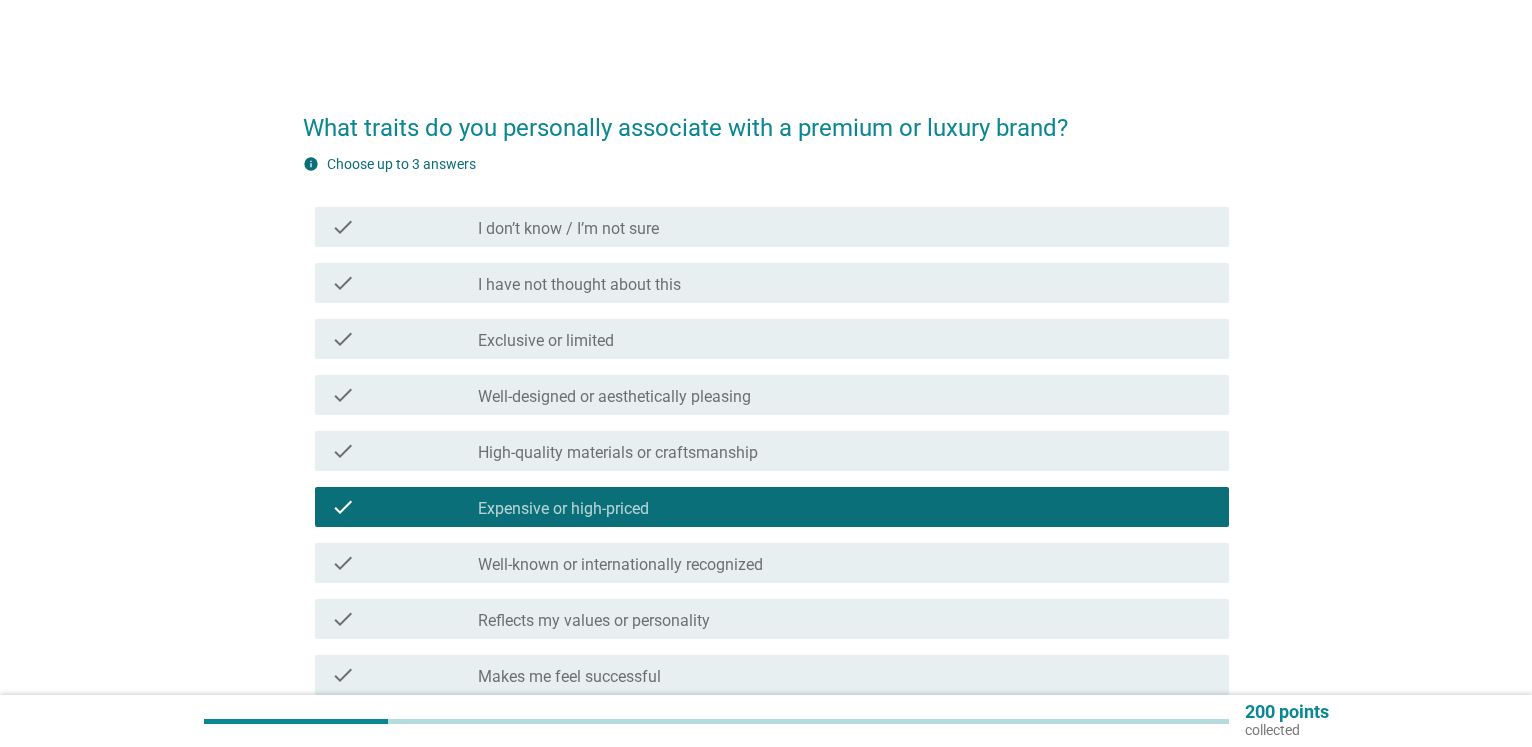 click on "check_box_outline_blank Expensive or high-priced" at bounding box center (845, 507) 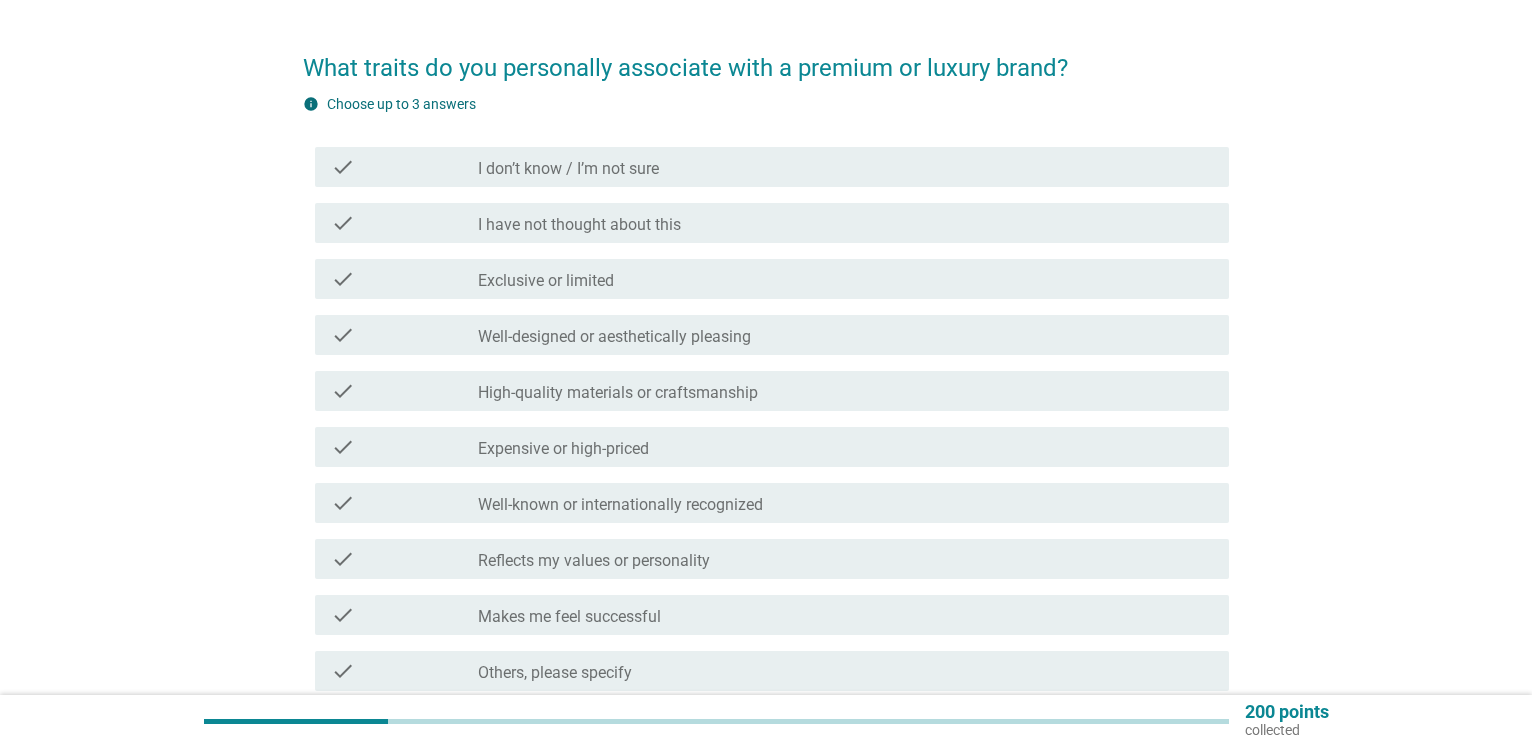 scroll, scrollTop: 102, scrollLeft: 0, axis: vertical 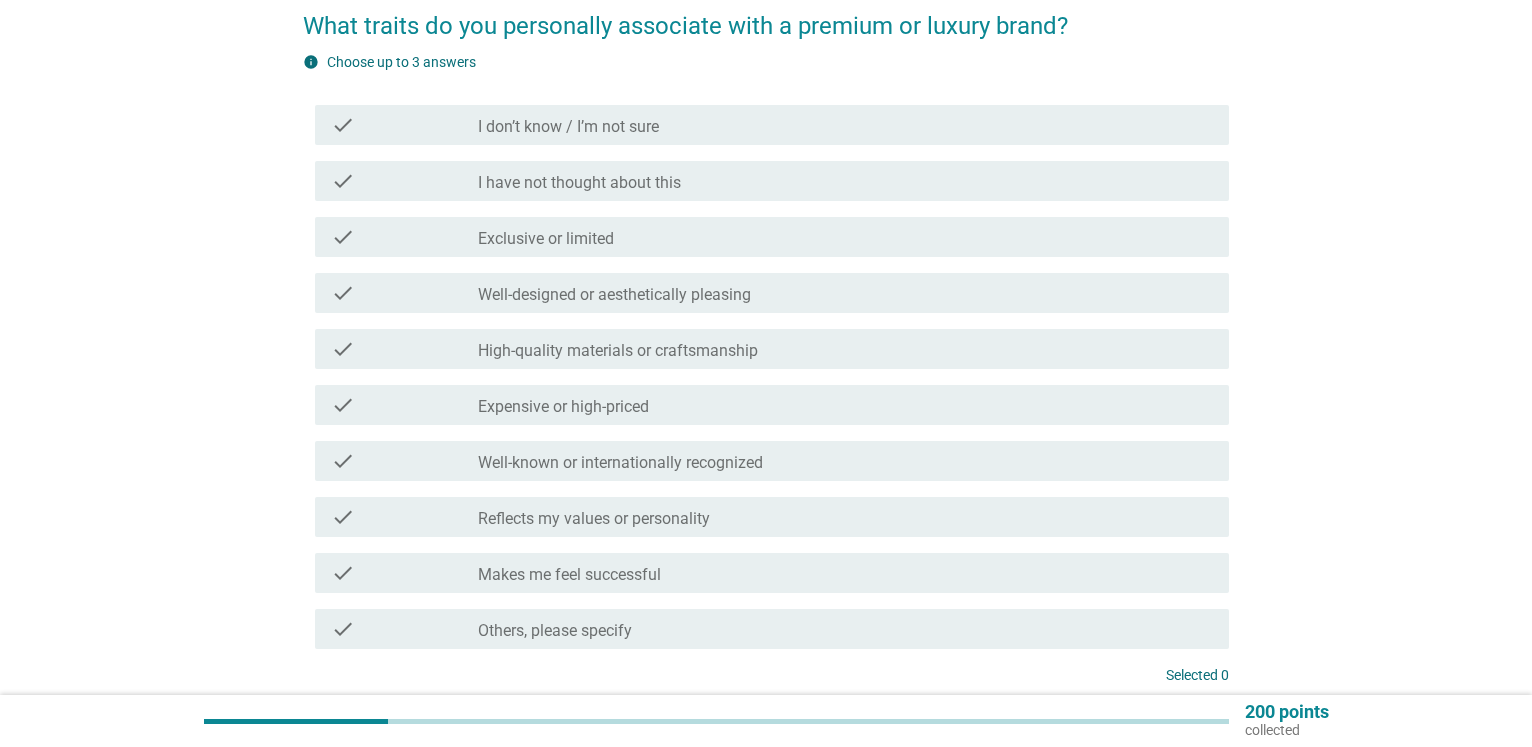 click on "High-quality materials or craftsmanship" at bounding box center (618, 351) 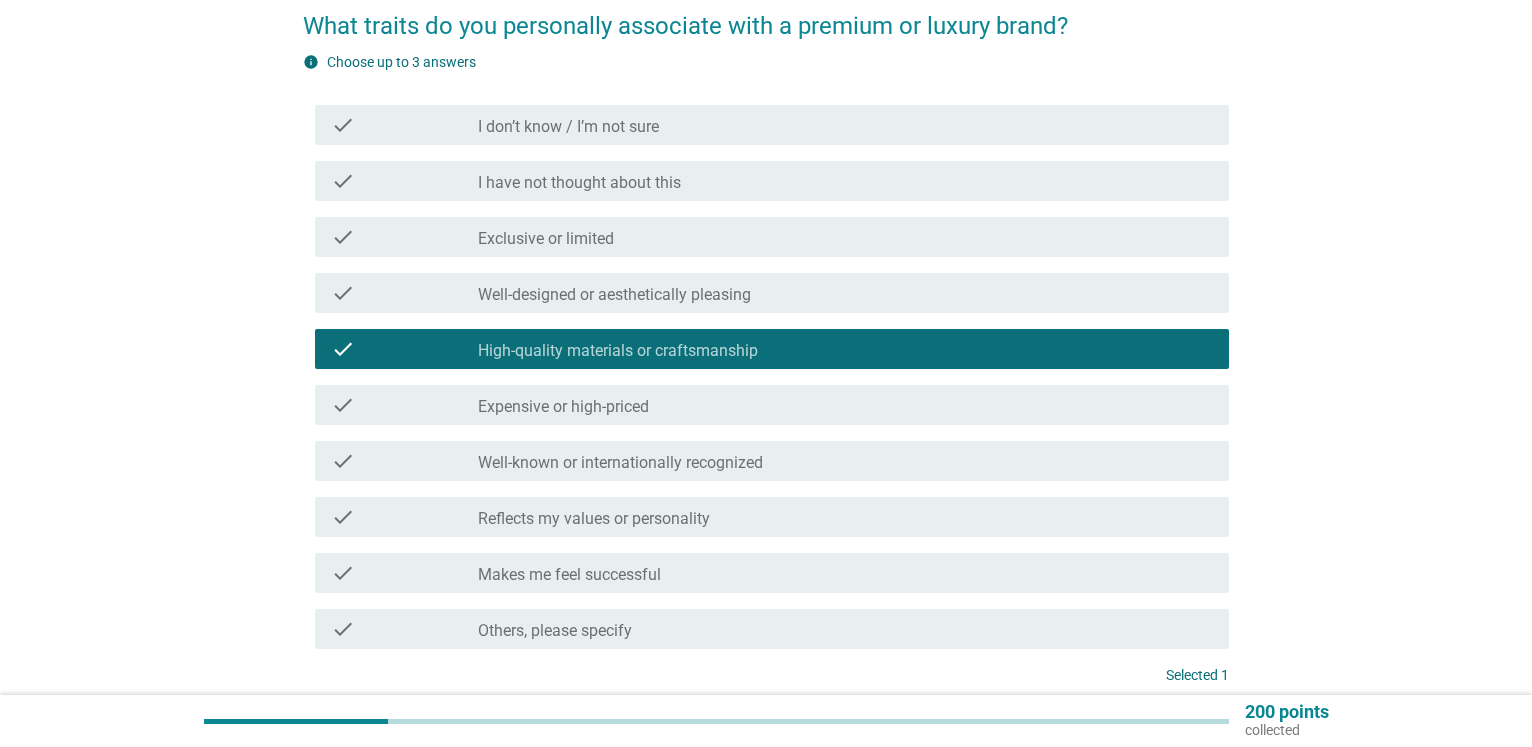 click on "check_box_outline_blank Expensive or high-priced" at bounding box center (845, 405) 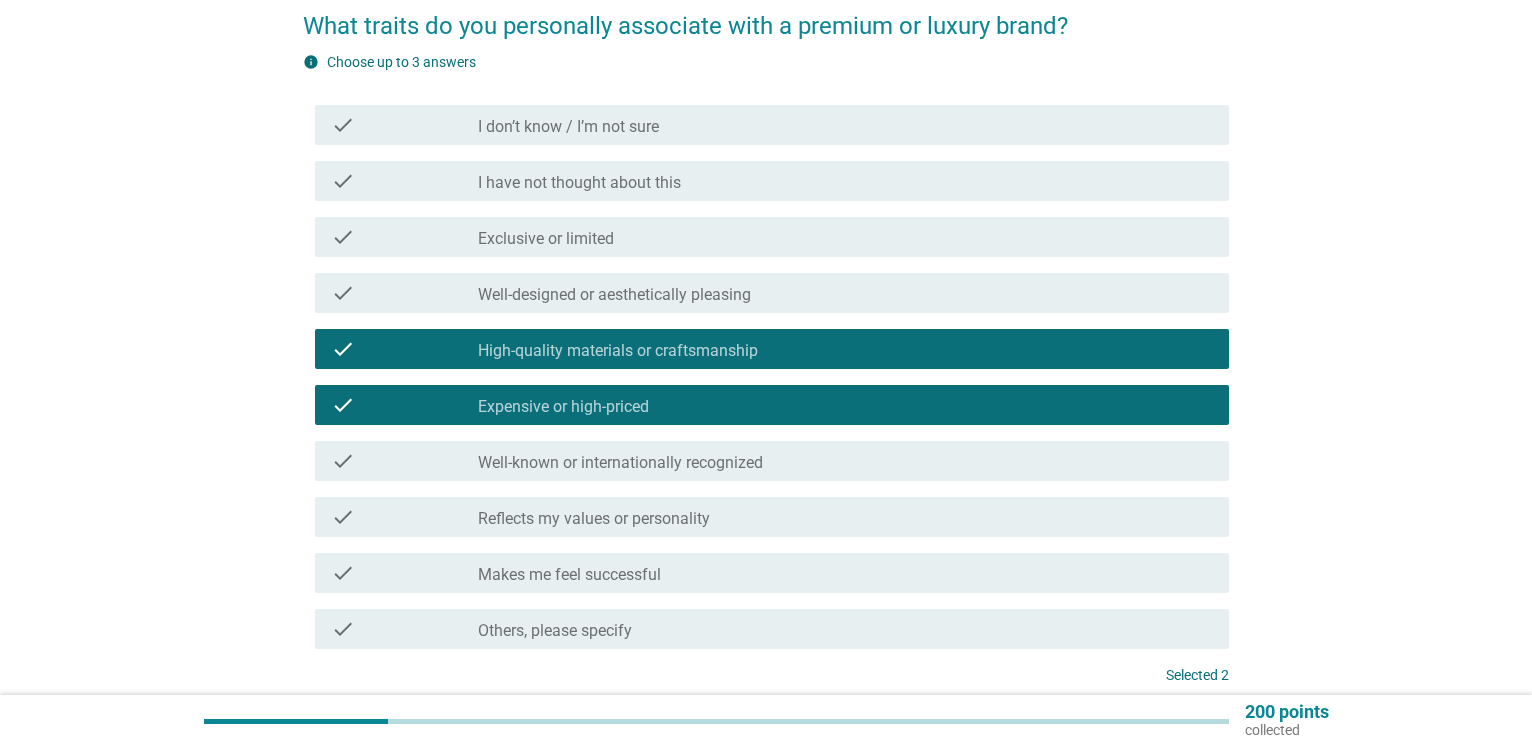 click on "Well-known or internationally recognized" at bounding box center (620, 463) 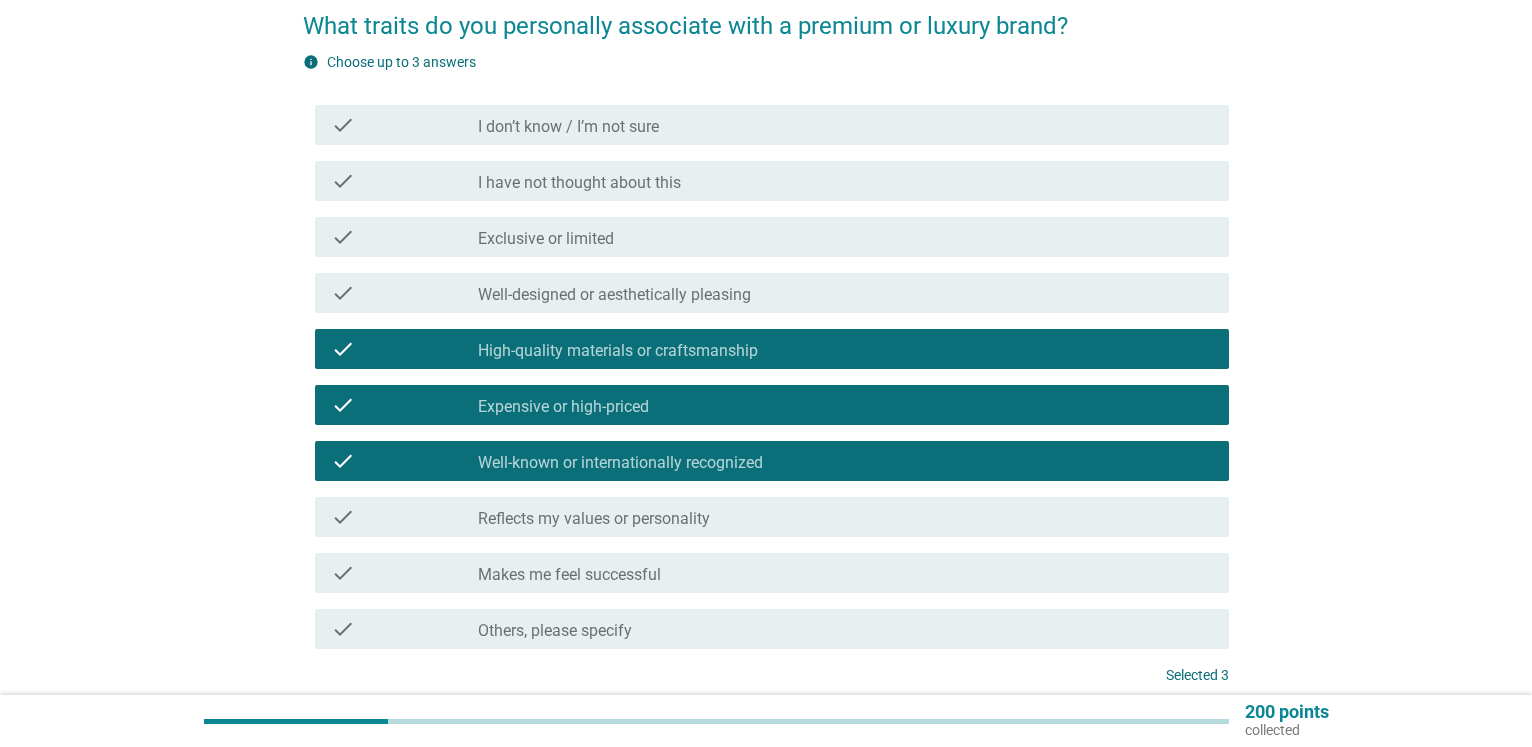 click on "check_box_outline_blank Well-designed or aesthetically pleasing" at bounding box center [845, 293] 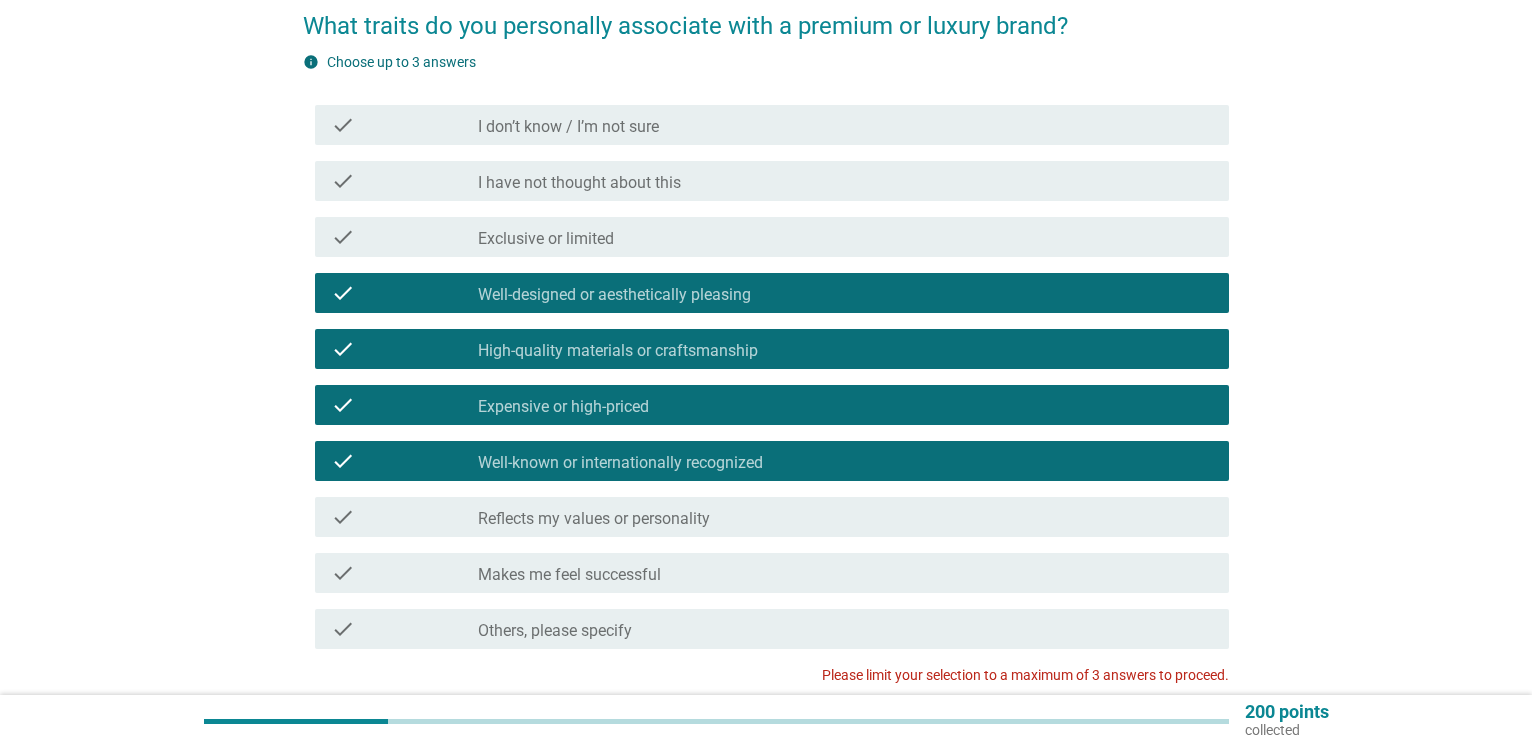 click on "check     check_box_outline_blank Exclusive or limited" at bounding box center [771, 237] 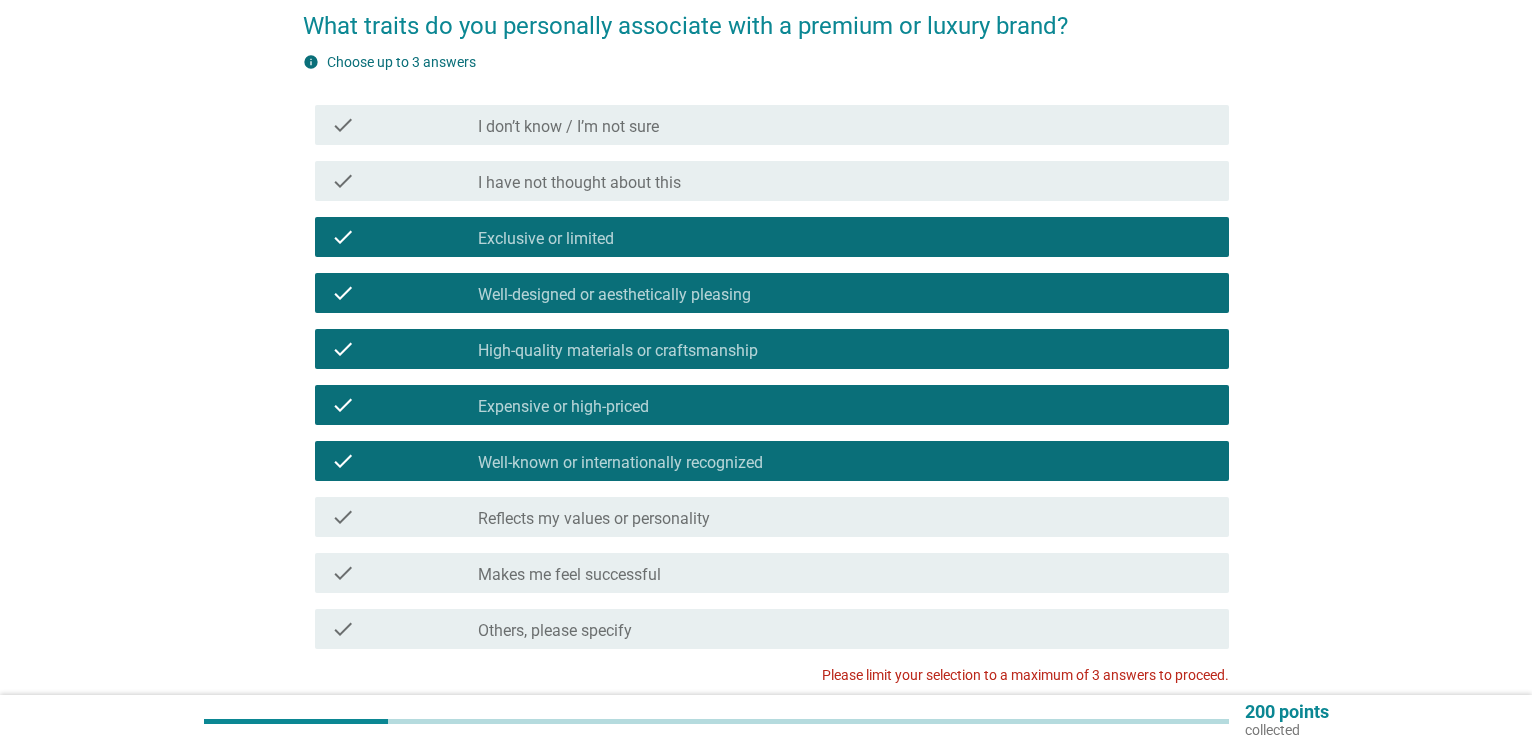 scroll, scrollTop: 204, scrollLeft: 0, axis: vertical 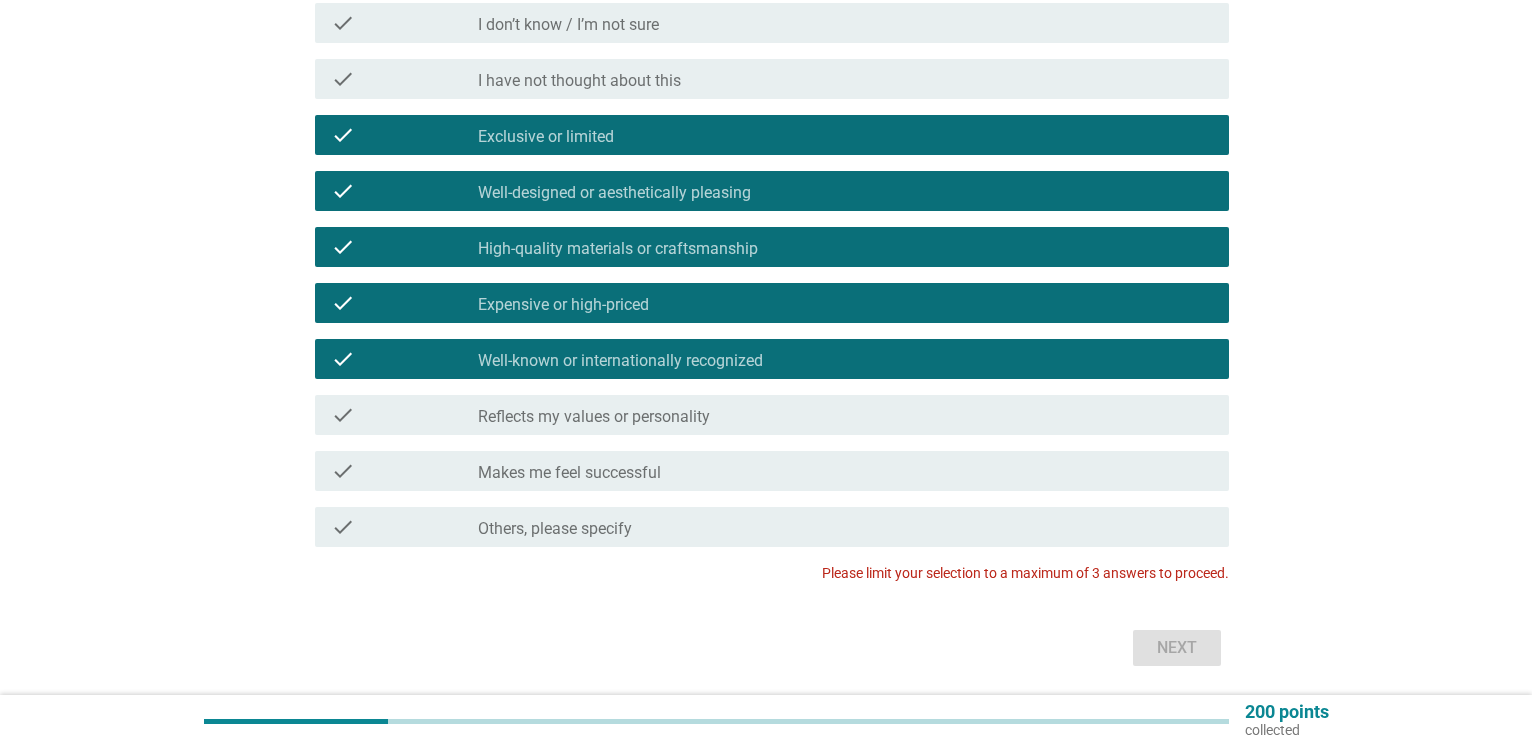 click on "check     check_box_outline_blank Exclusive or limited" at bounding box center (771, 135) 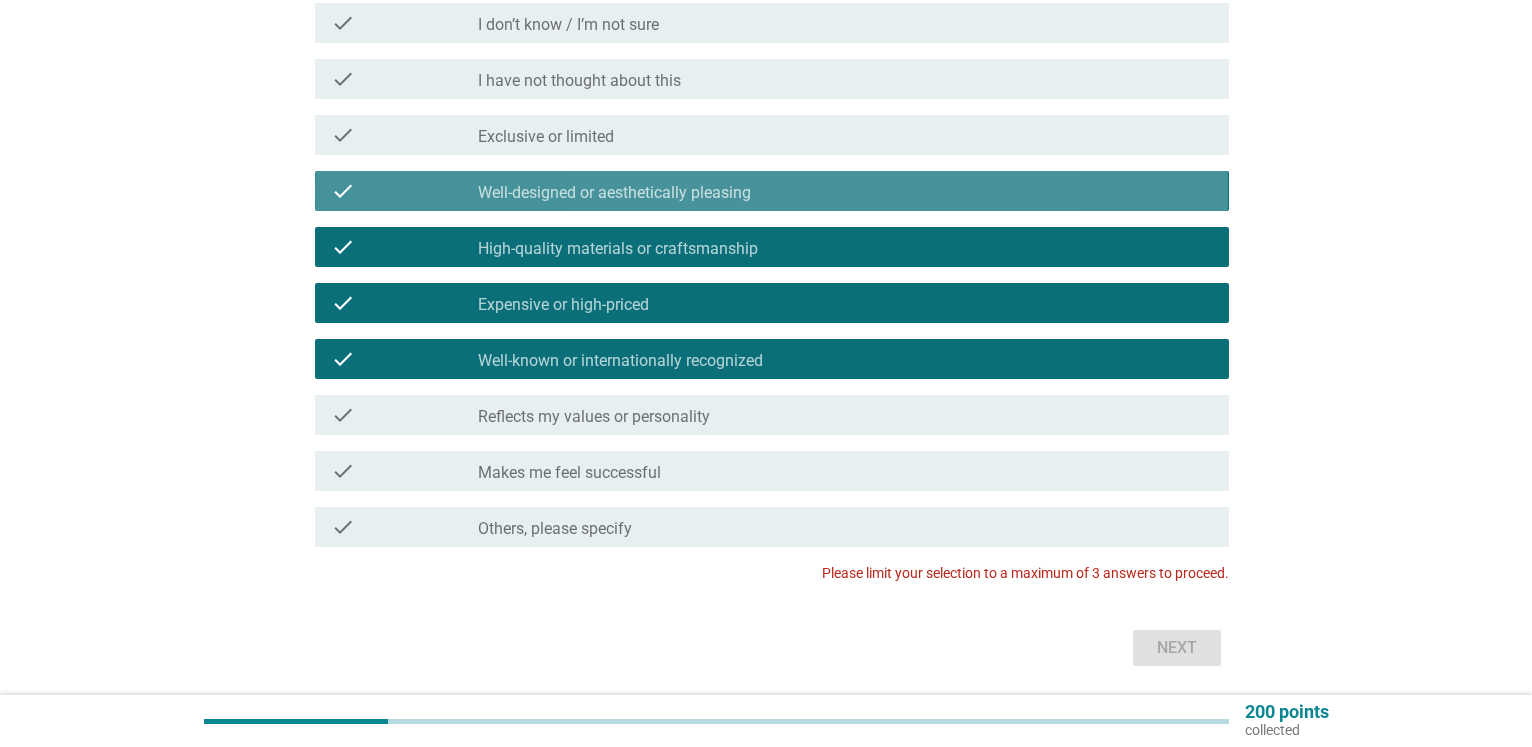 click on "check     check_box_outline_blank Well-designed or aesthetically pleasing" at bounding box center (771, 191) 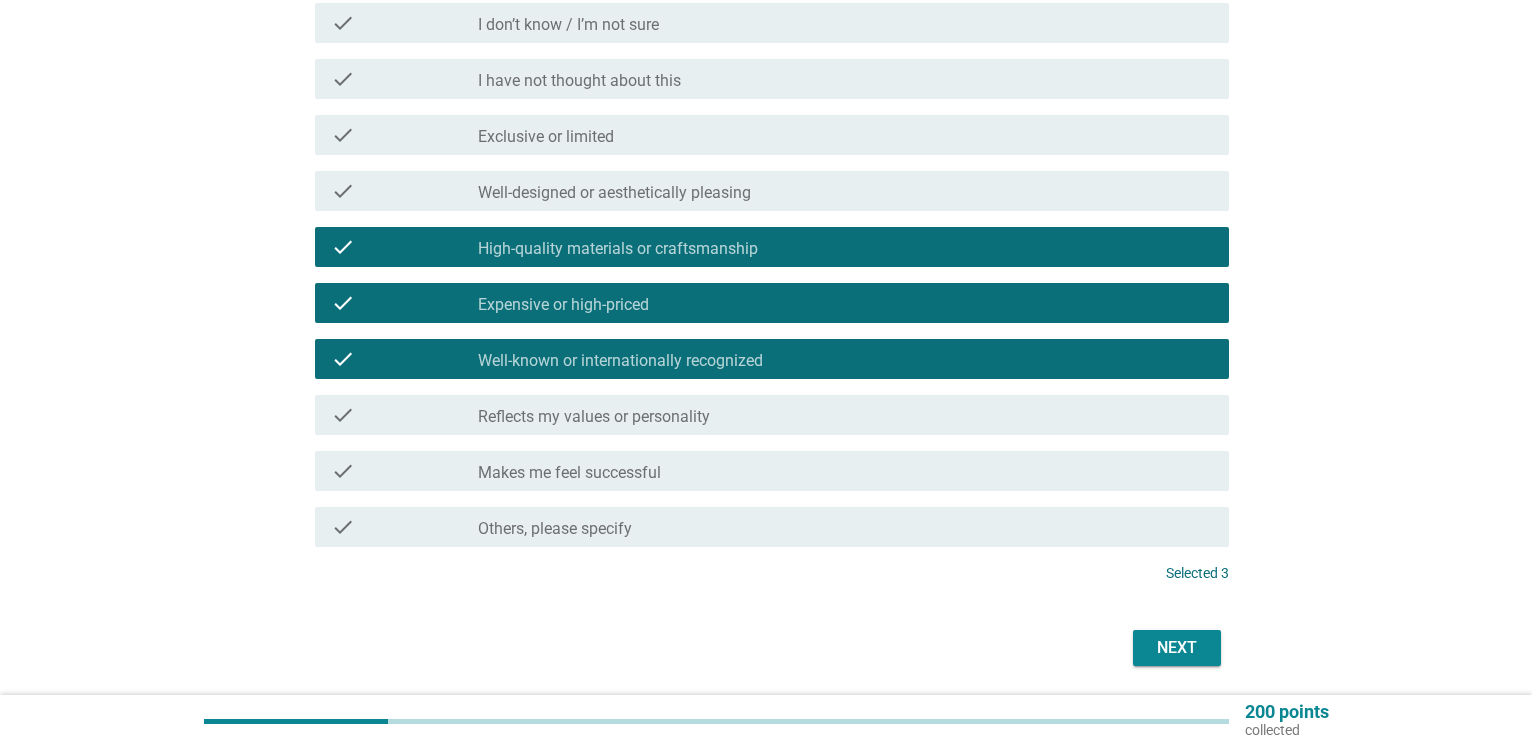 click on "Next" at bounding box center (1177, 648) 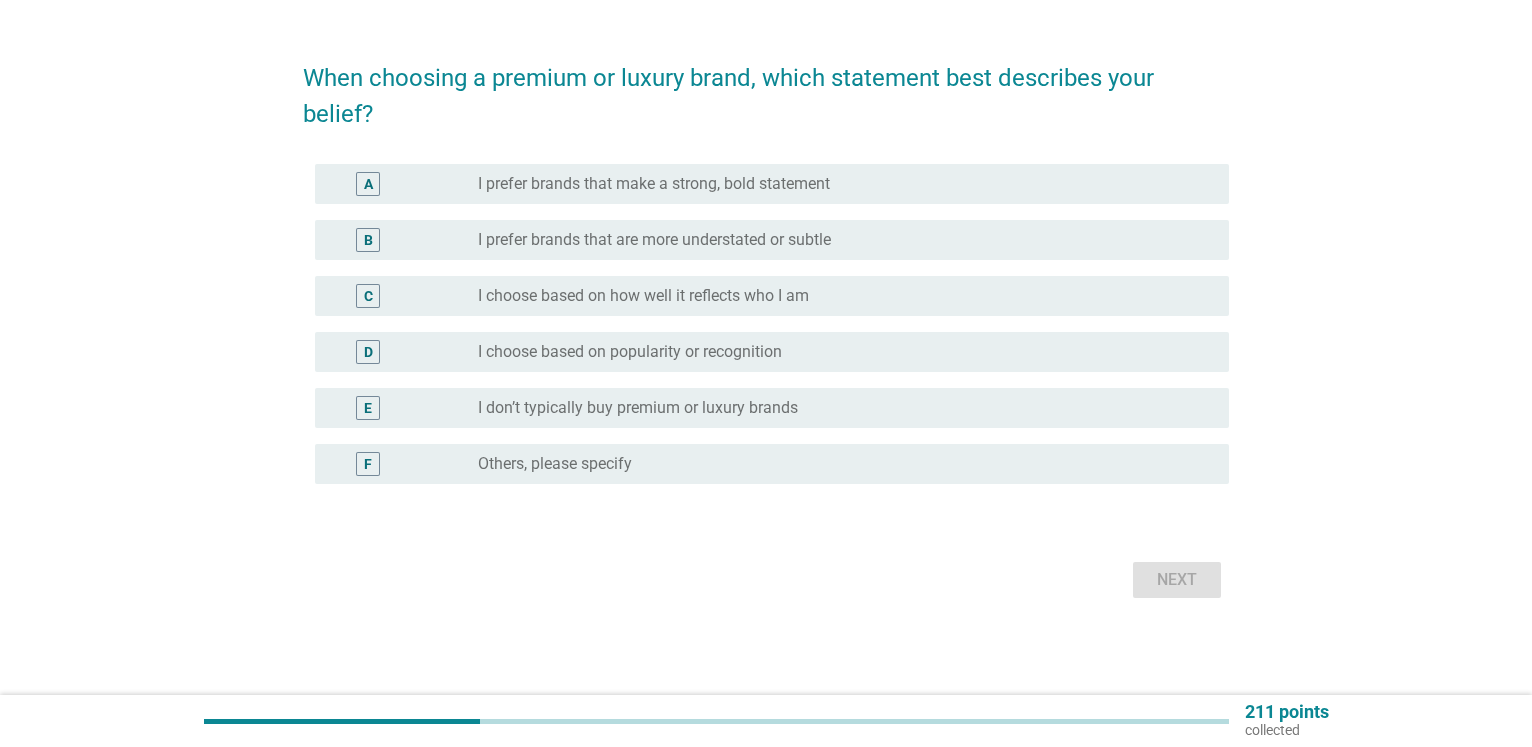scroll, scrollTop: 0, scrollLeft: 0, axis: both 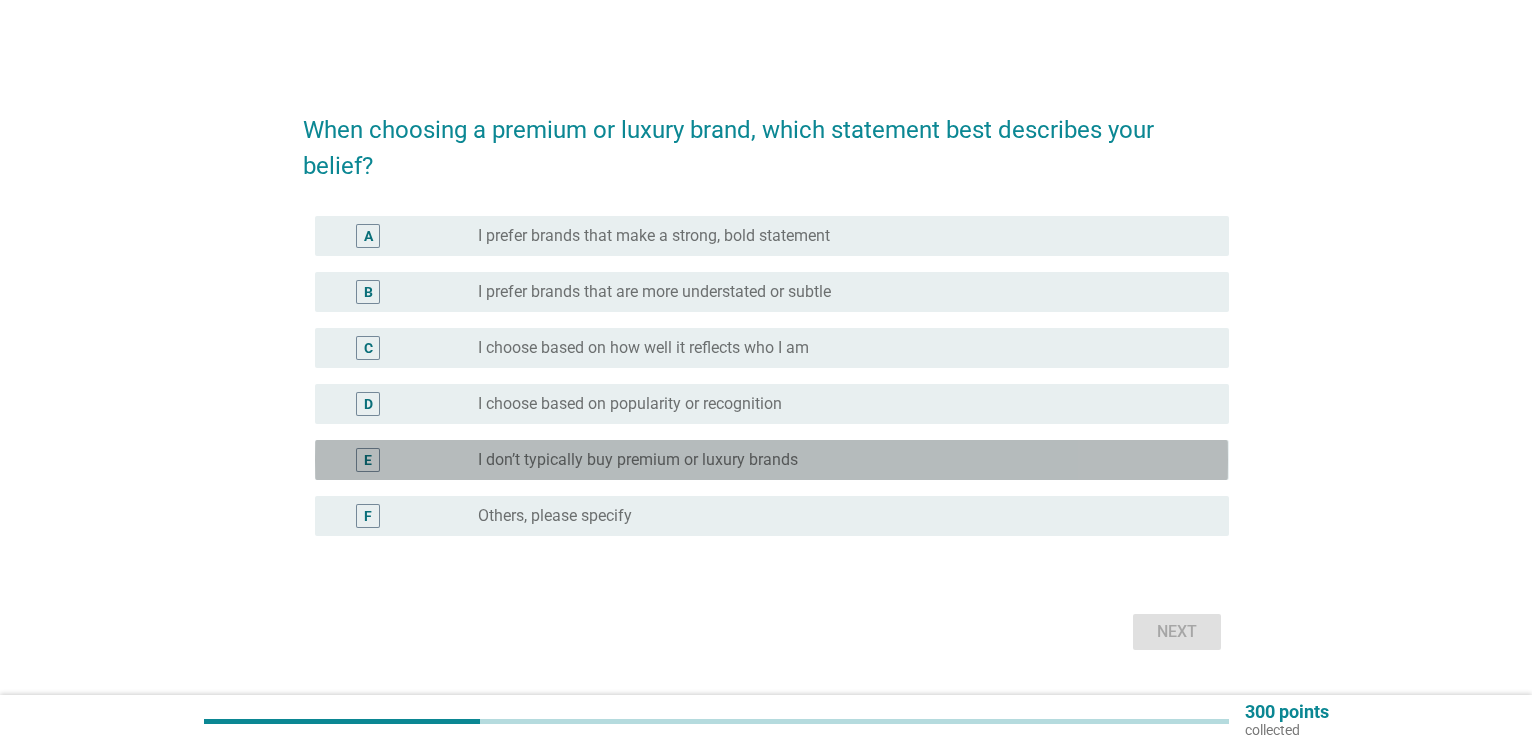 click on "I don’t typically buy premium or luxury brands" at bounding box center [638, 460] 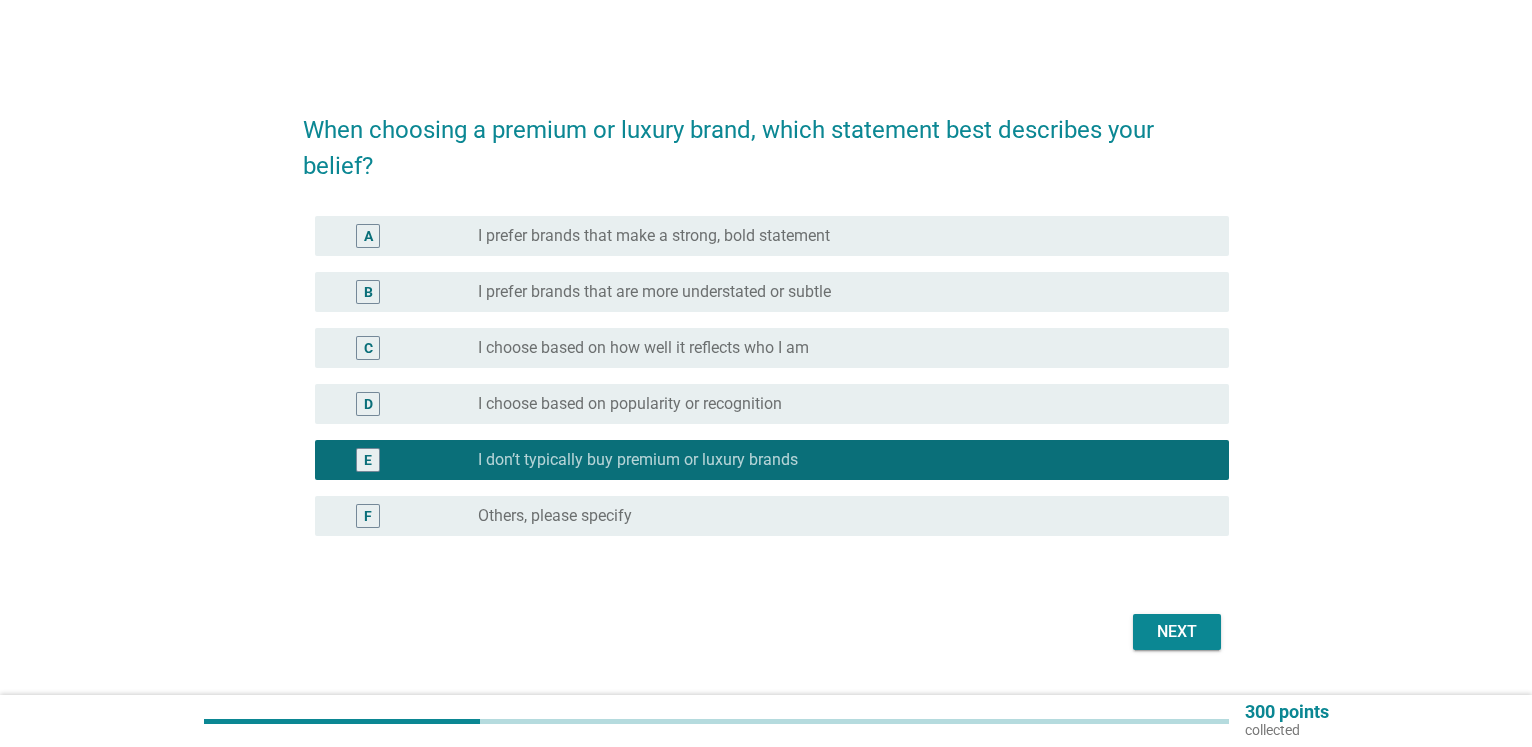 click on "Next" at bounding box center [1177, 632] 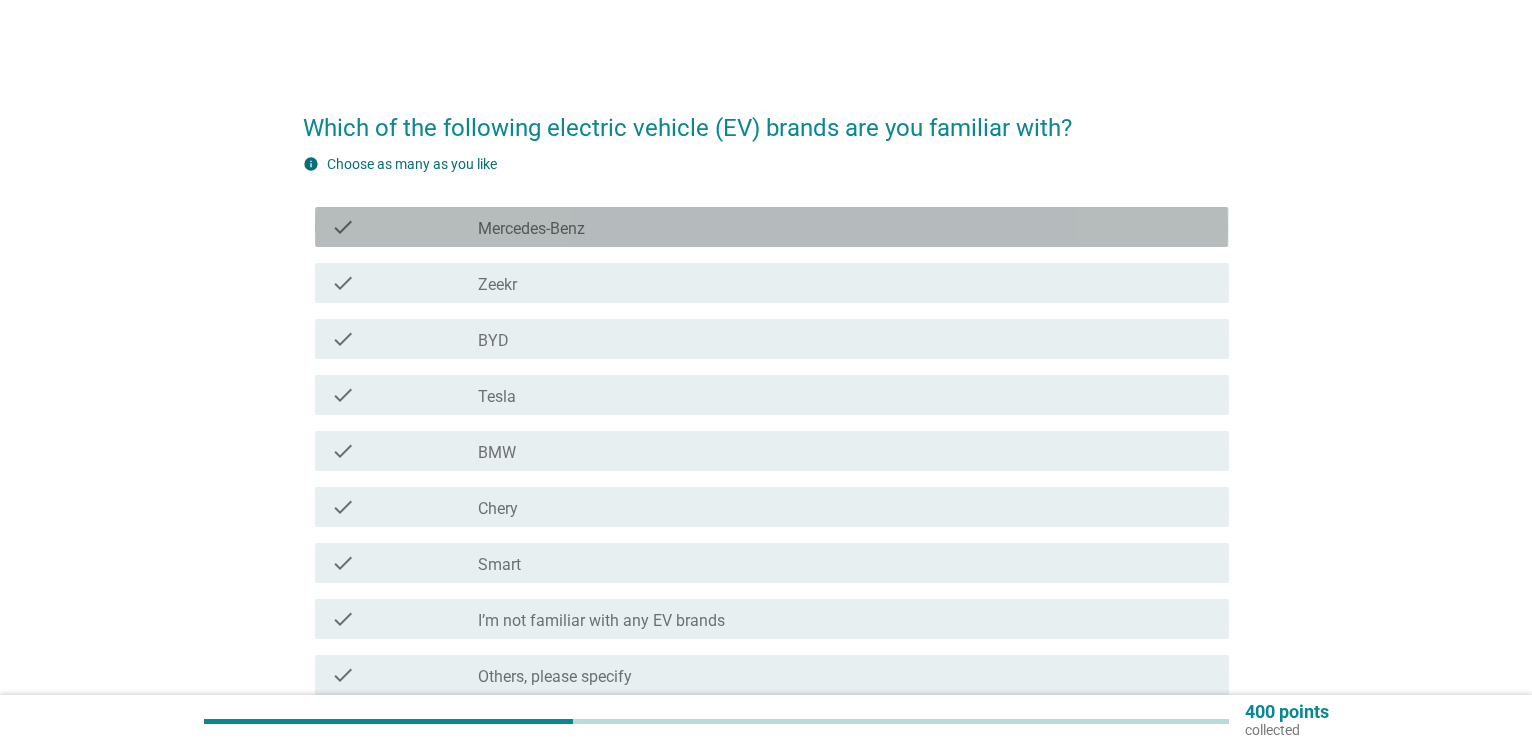 click on "check_box_outline_blank Mercedes-Benz" at bounding box center (845, 227) 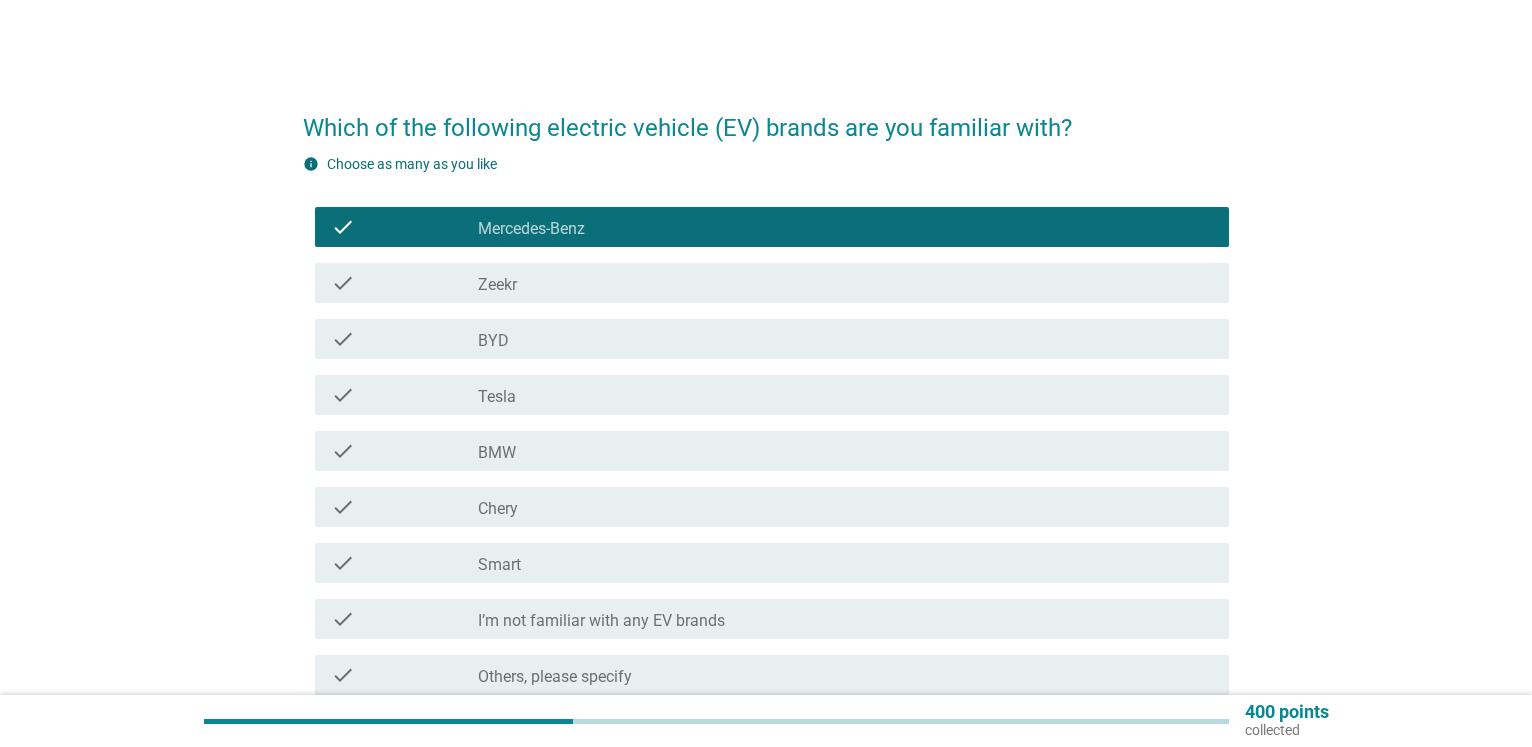 click on "check     check_box_outline_blank BYD" at bounding box center (771, 339) 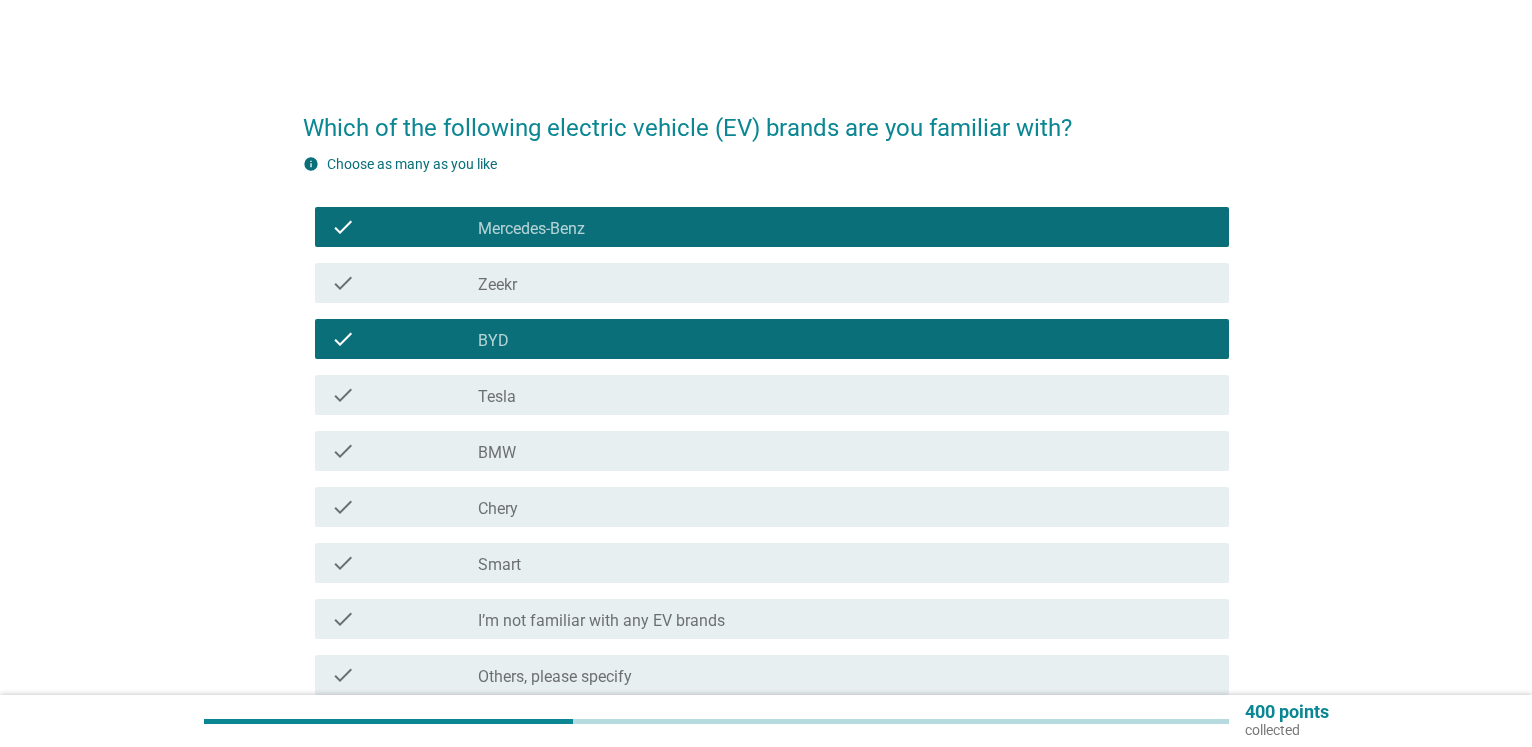 click on "check_box_outline_blank Tesla" at bounding box center (845, 395) 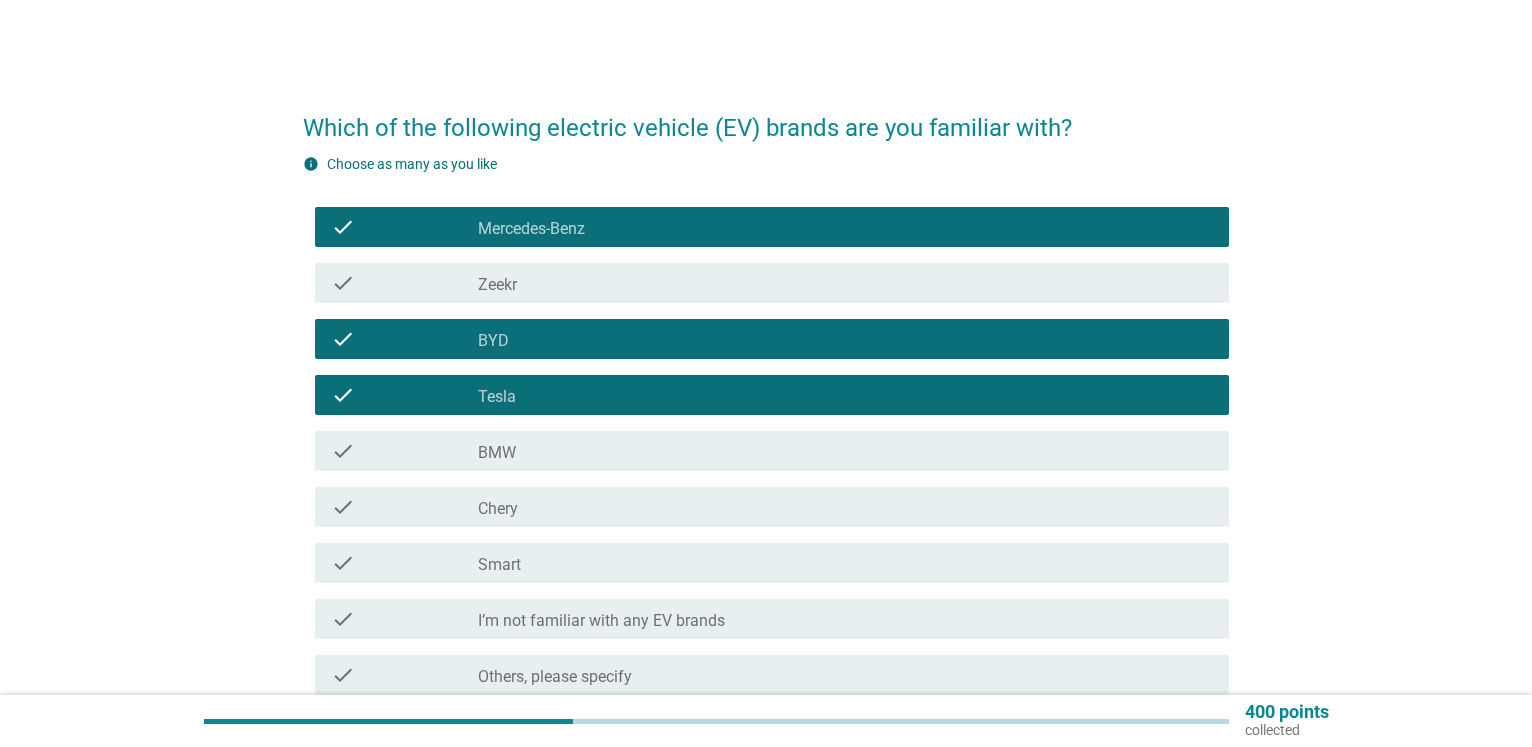 drag, startPoint x: 588, startPoint y: 436, endPoint x: 584, endPoint y: 459, distance: 23.345236 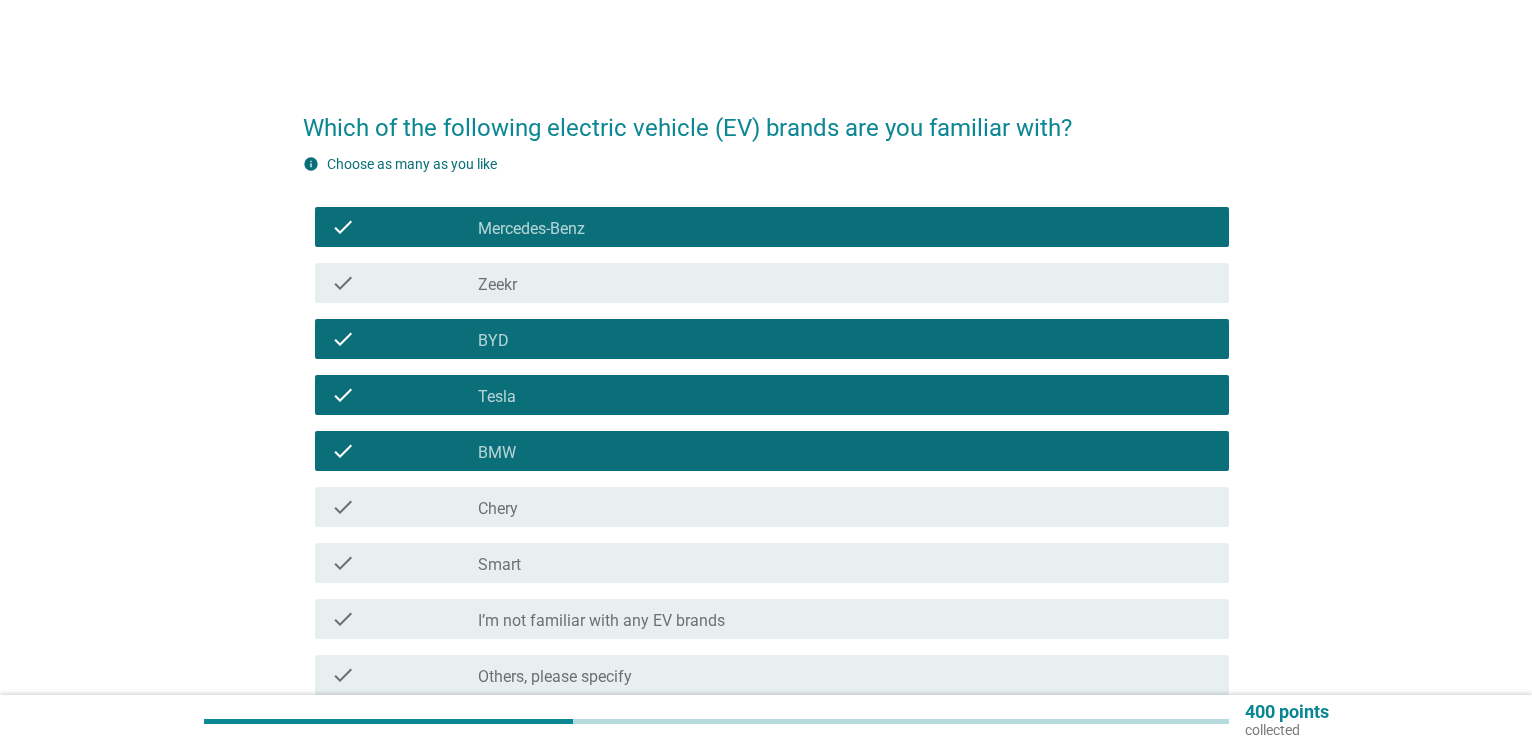 click on "check_box_outline_blank Chery" at bounding box center (845, 507) 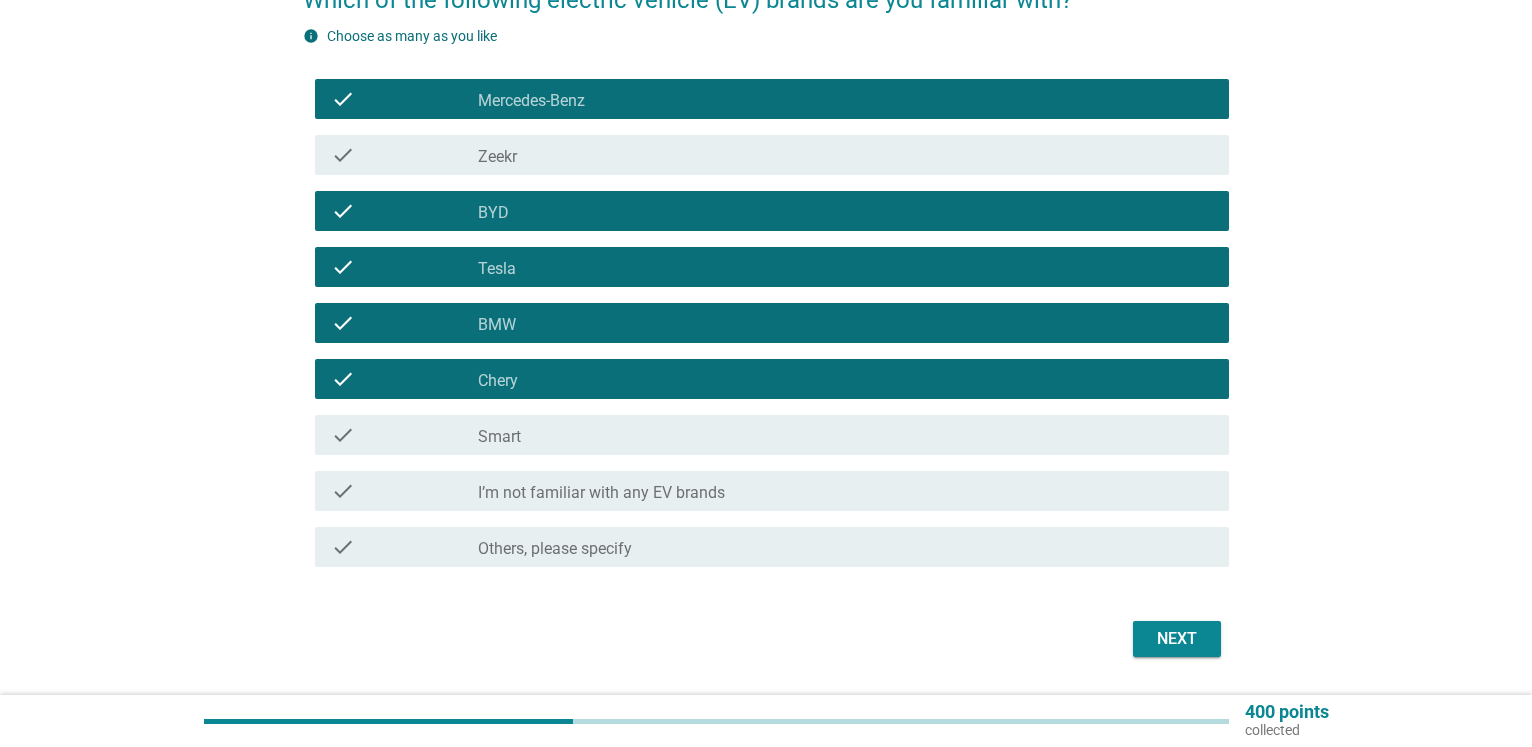 scroll, scrollTop: 186, scrollLeft: 0, axis: vertical 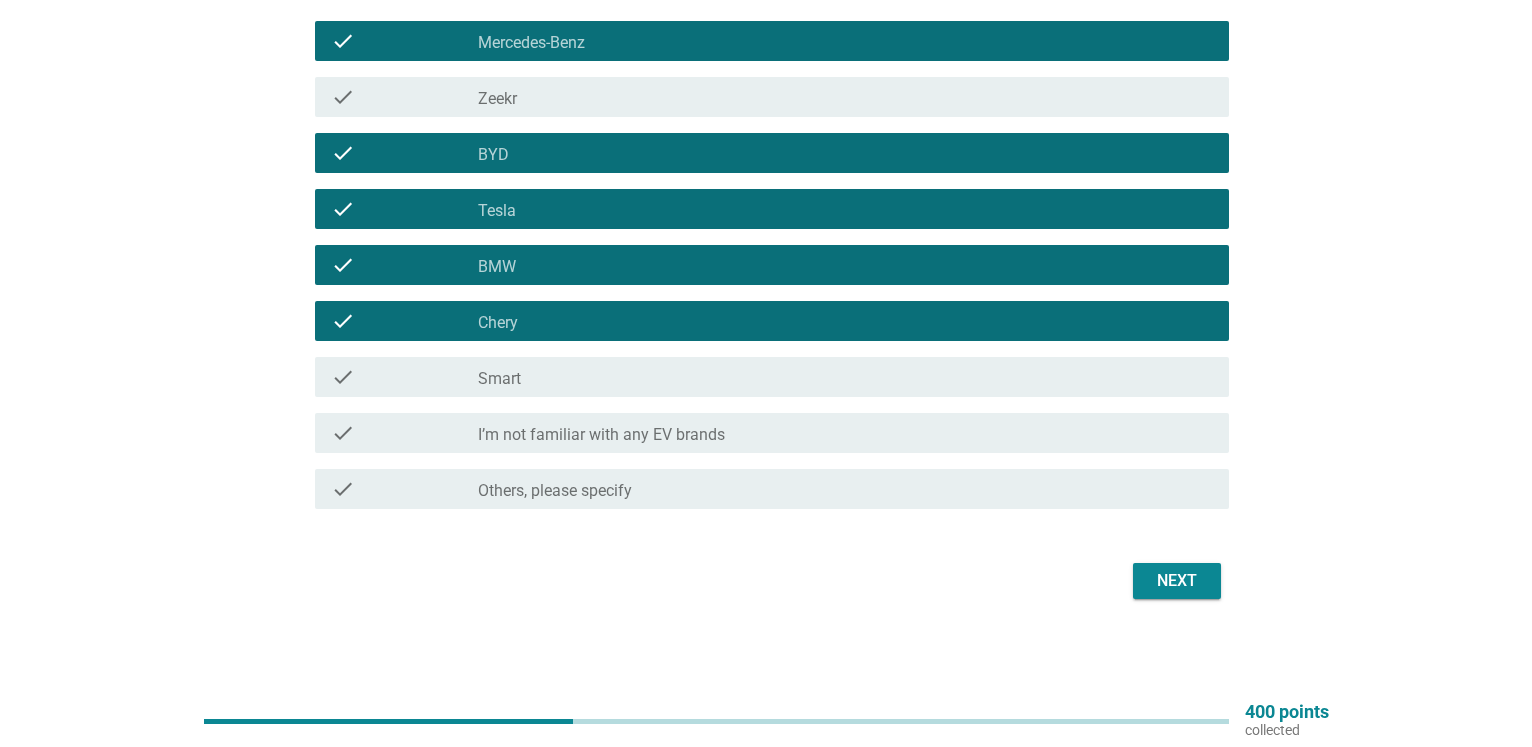 click on "Next" at bounding box center [1177, 581] 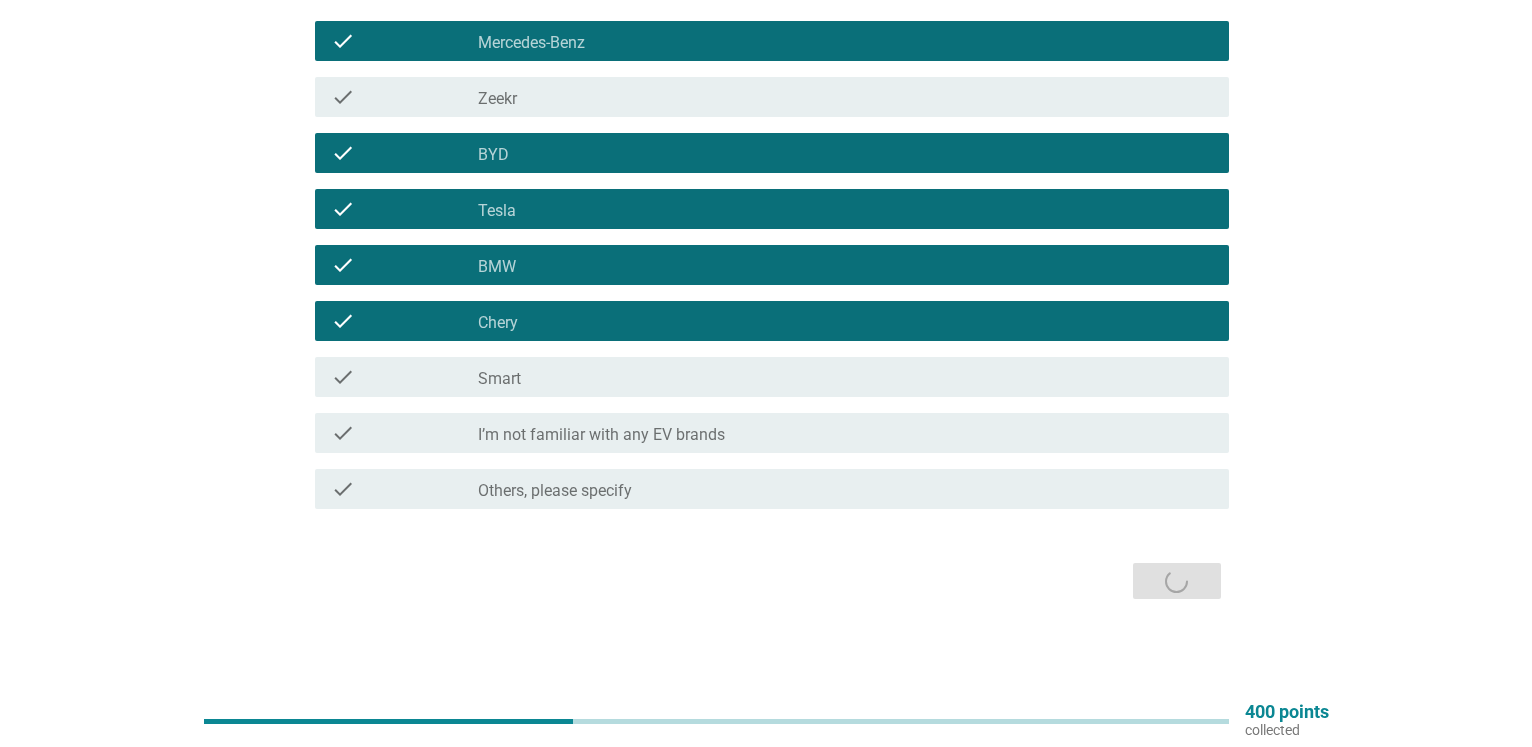 scroll, scrollTop: 0, scrollLeft: 0, axis: both 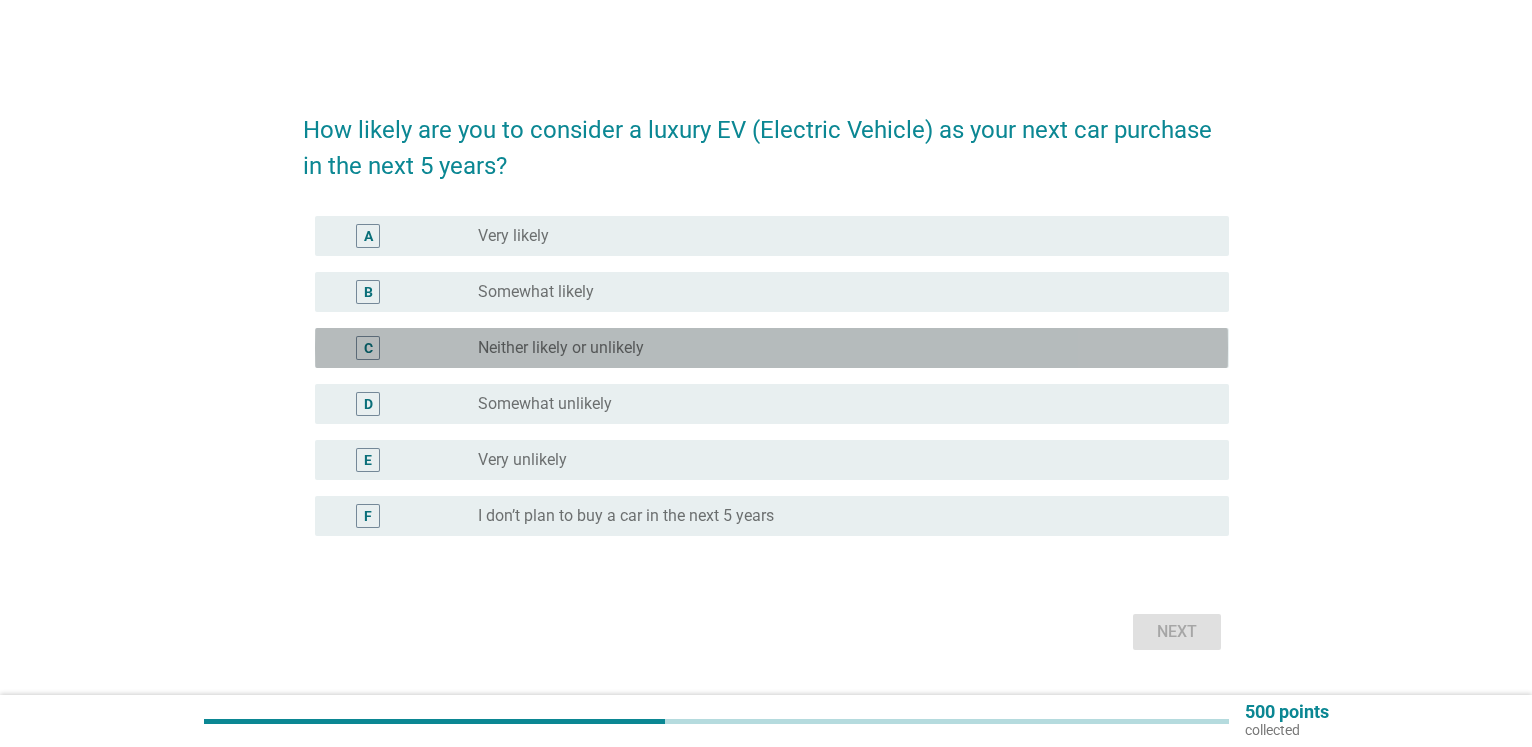 click on "radio_button_unchecked Neither likely or unlikely" at bounding box center (837, 348) 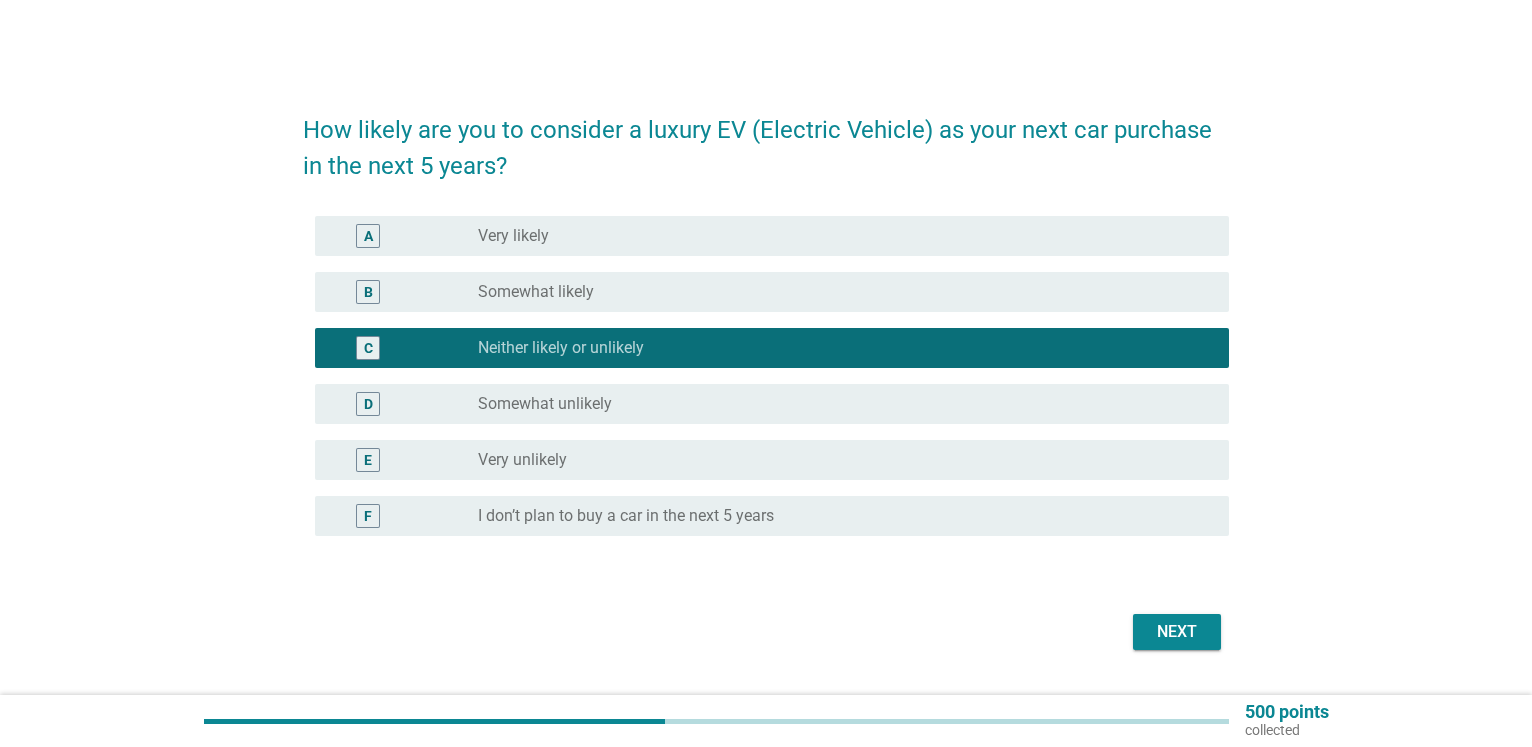 click on "Next" at bounding box center [765, 632] 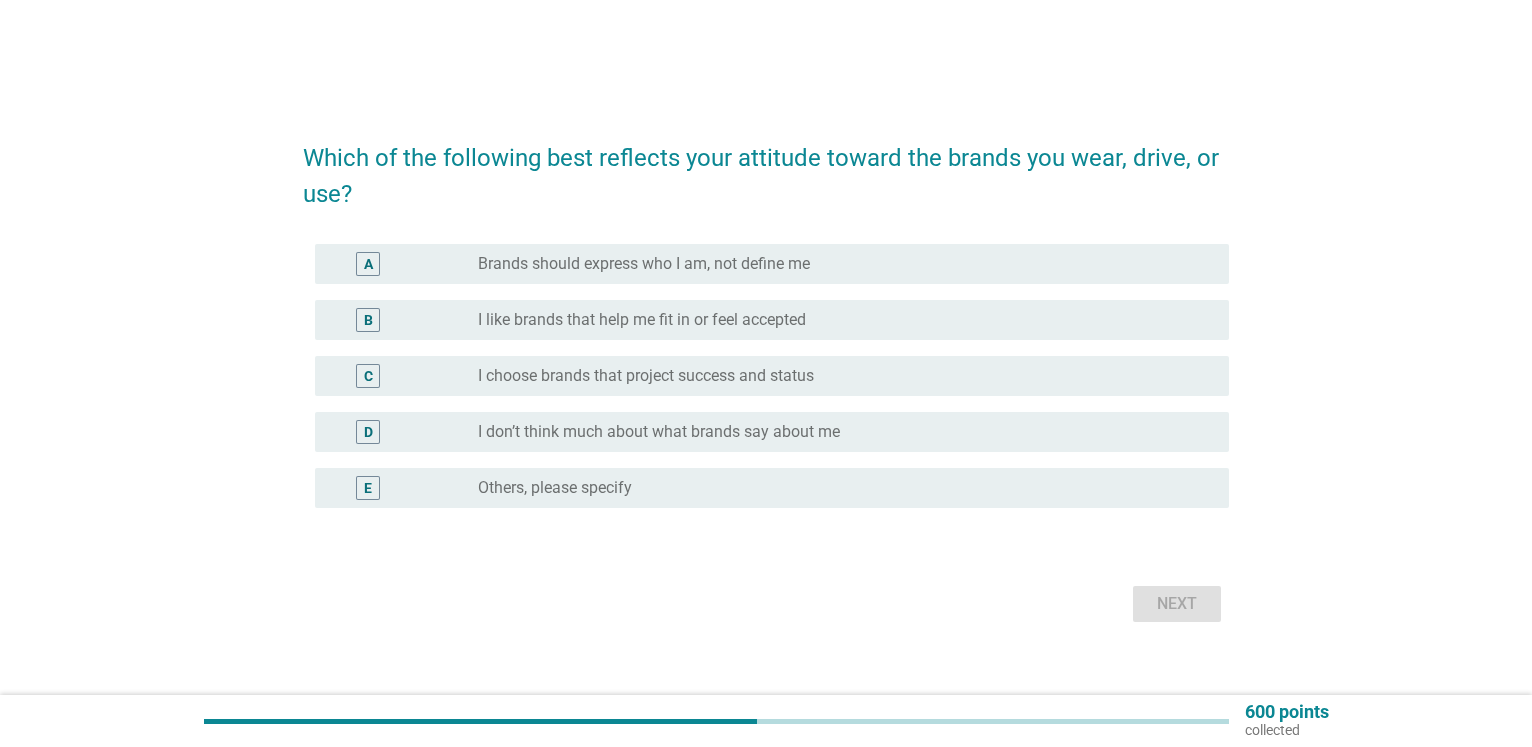 click on "I don’t think much about what brands say about me" at bounding box center [659, 432] 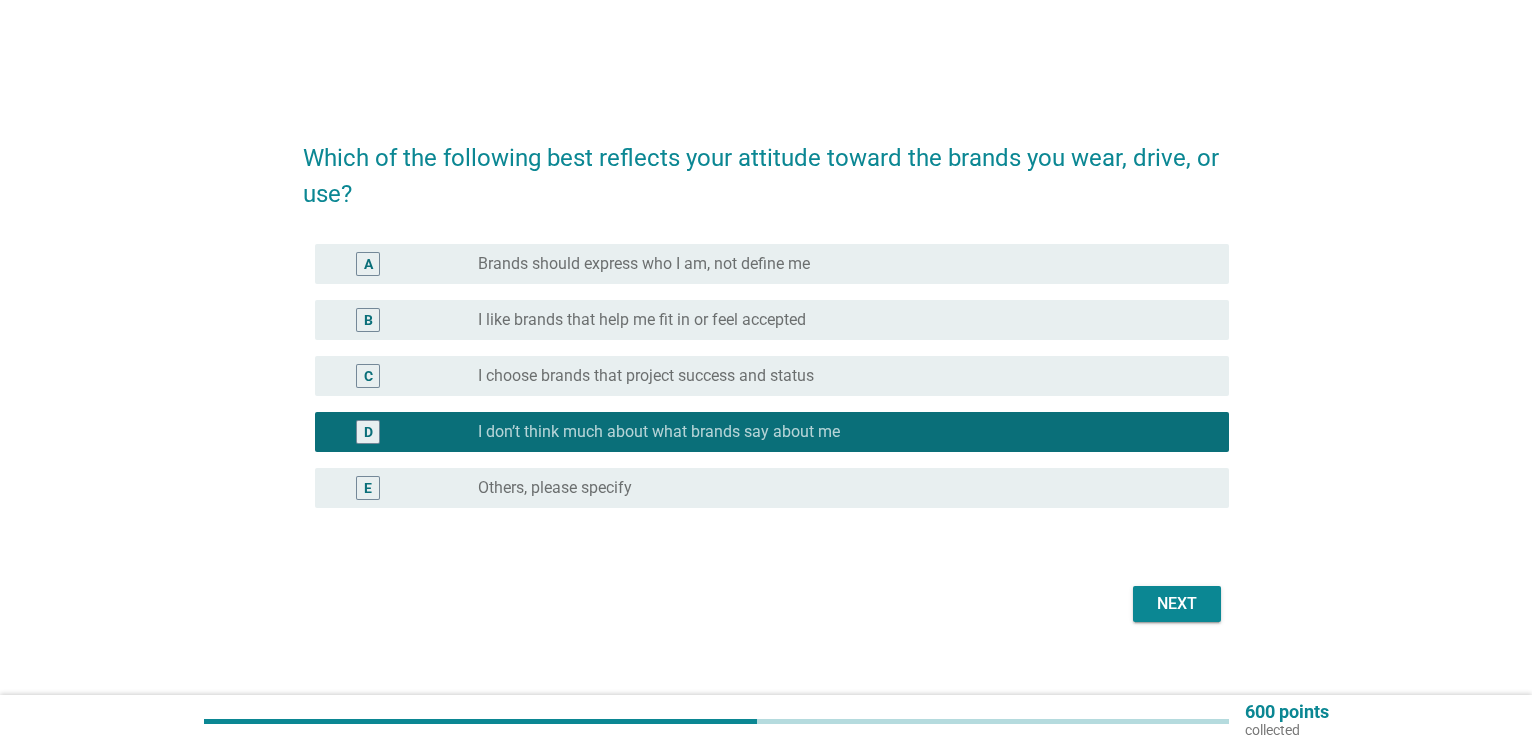 click on "Next" at bounding box center (1177, 604) 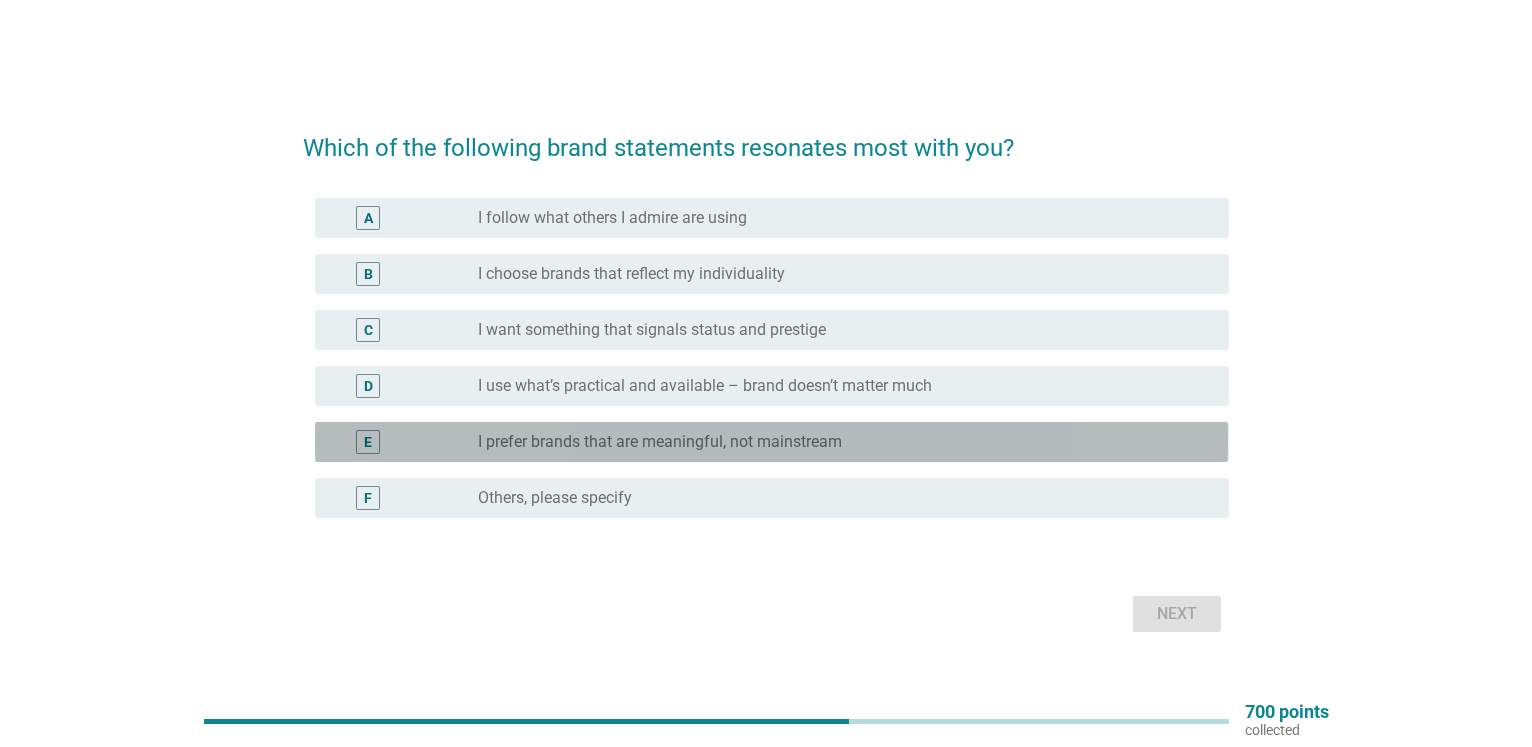 click on "E     radio_button_unchecked I prefer brands that are meaningful, not mainstream" at bounding box center (771, 442) 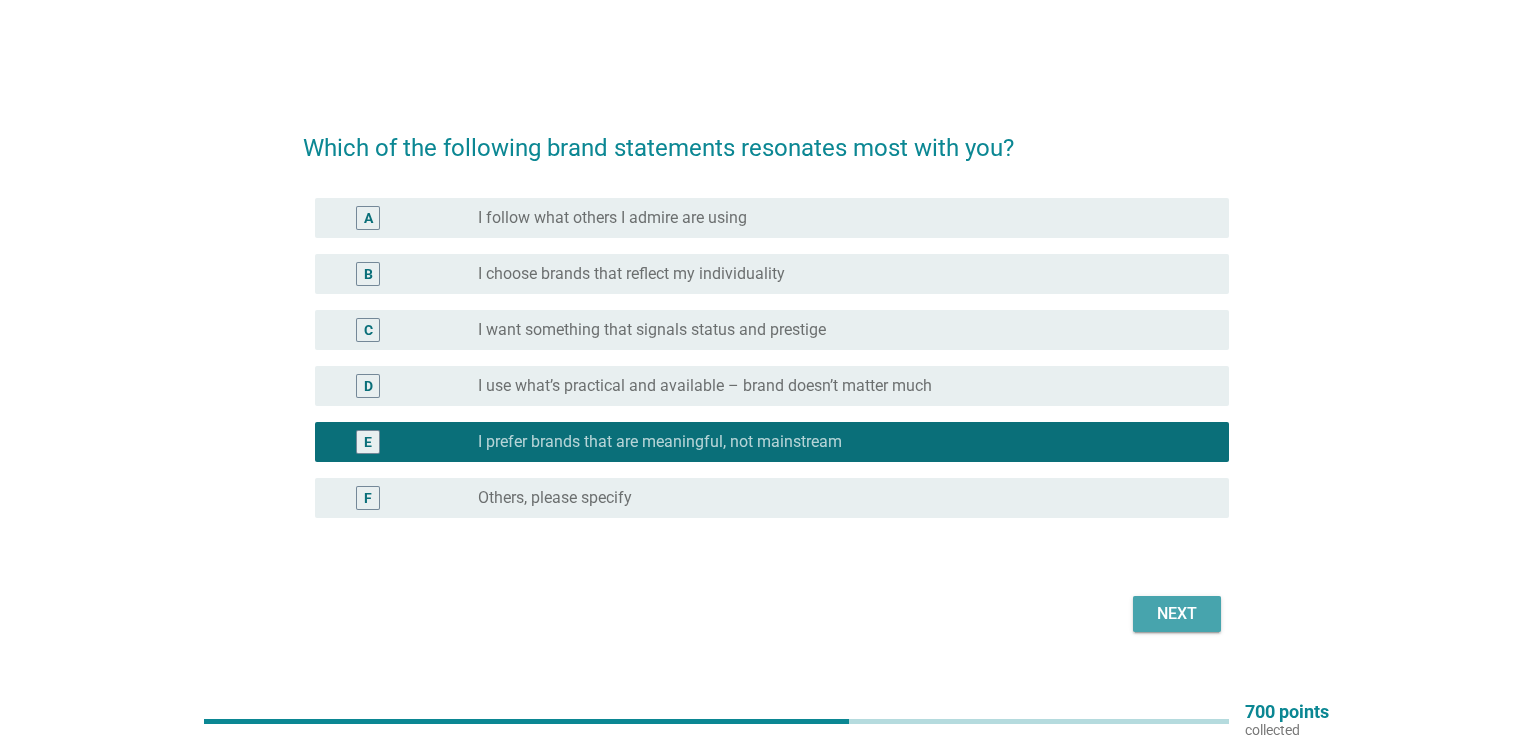 click on "Next" at bounding box center (1177, 614) 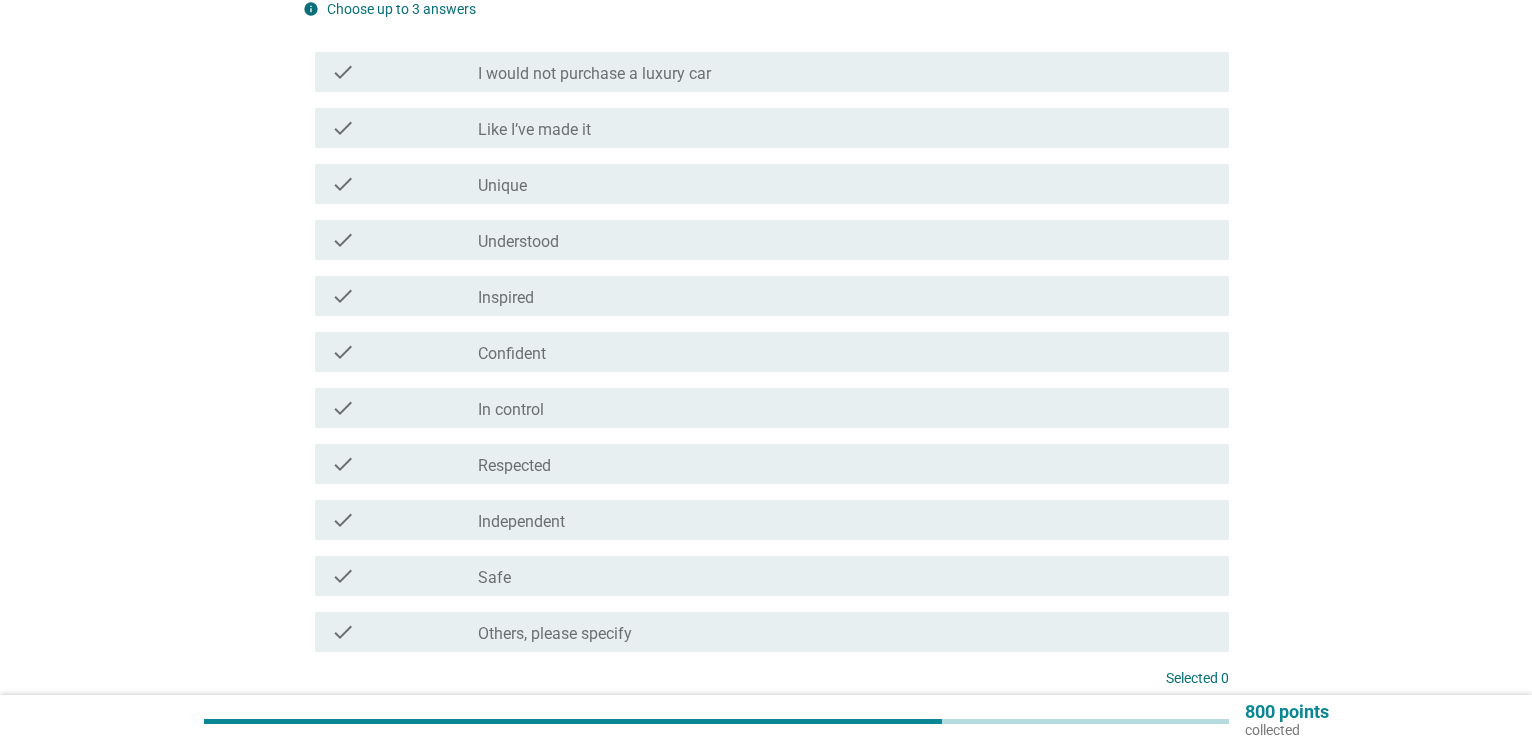 scroll, scrollTop: 204, scrollLeft: 0, axis: vertical 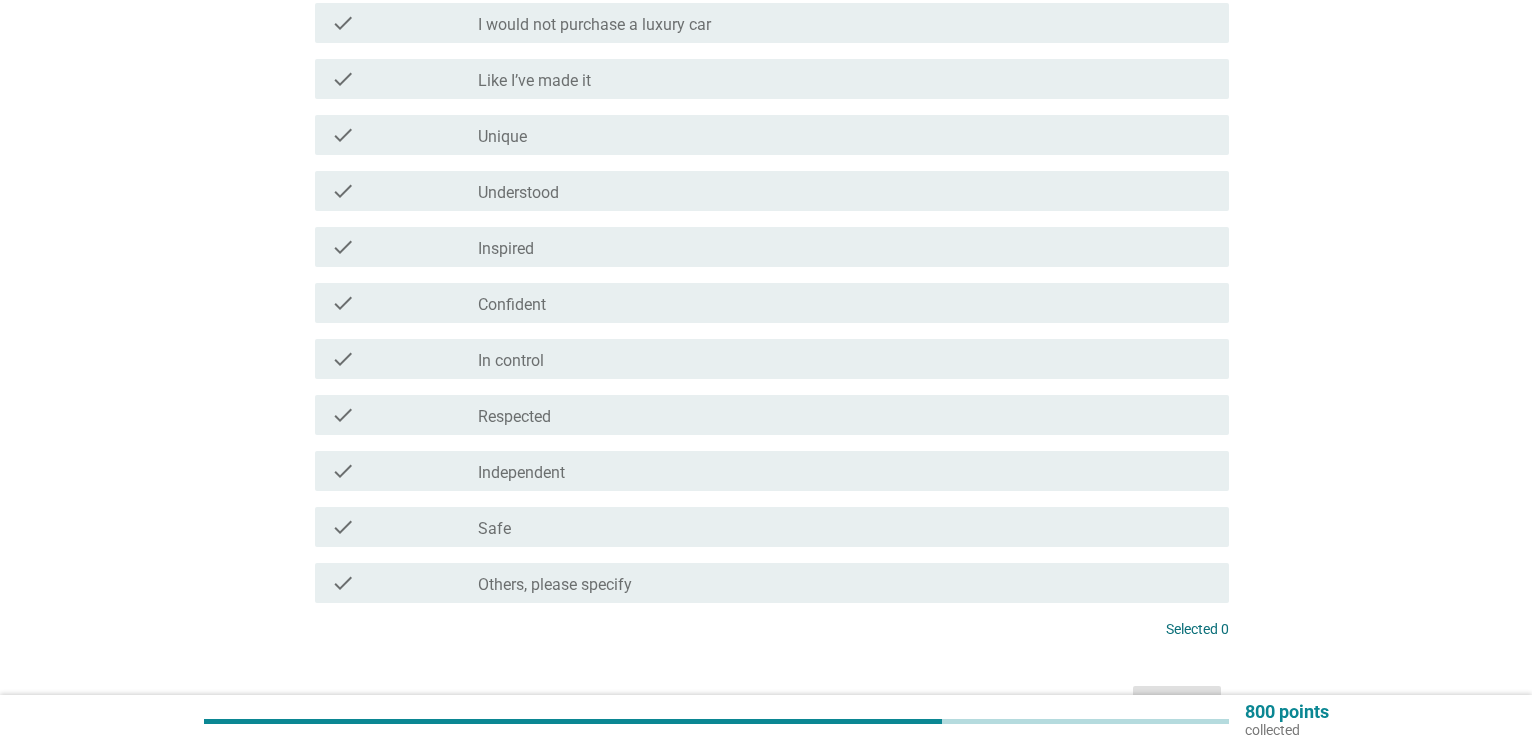click on "check_box_outline_blank Safe" at bounding box center (845, 527) 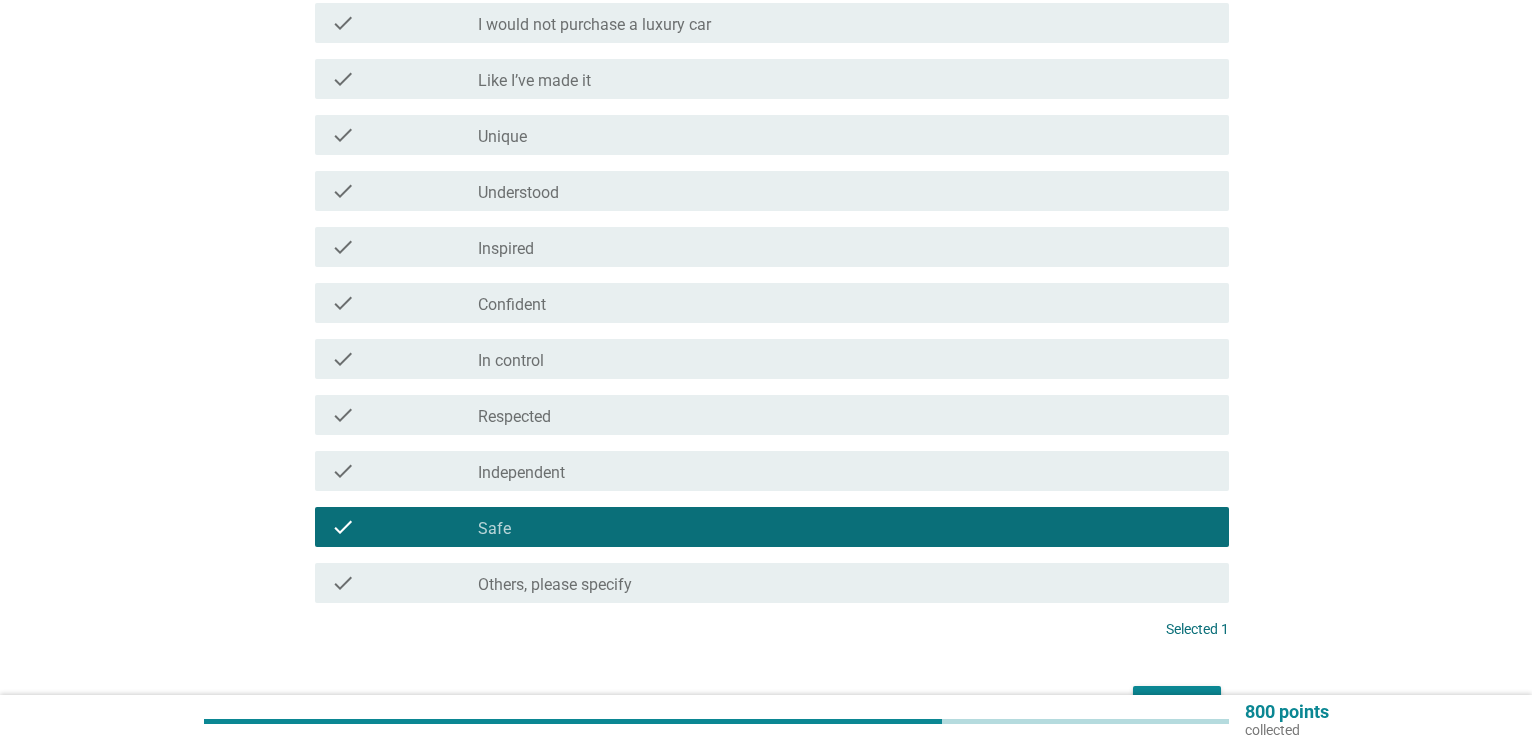 scroll, scrollTop: 0, scrollLeft: 0, axis: both 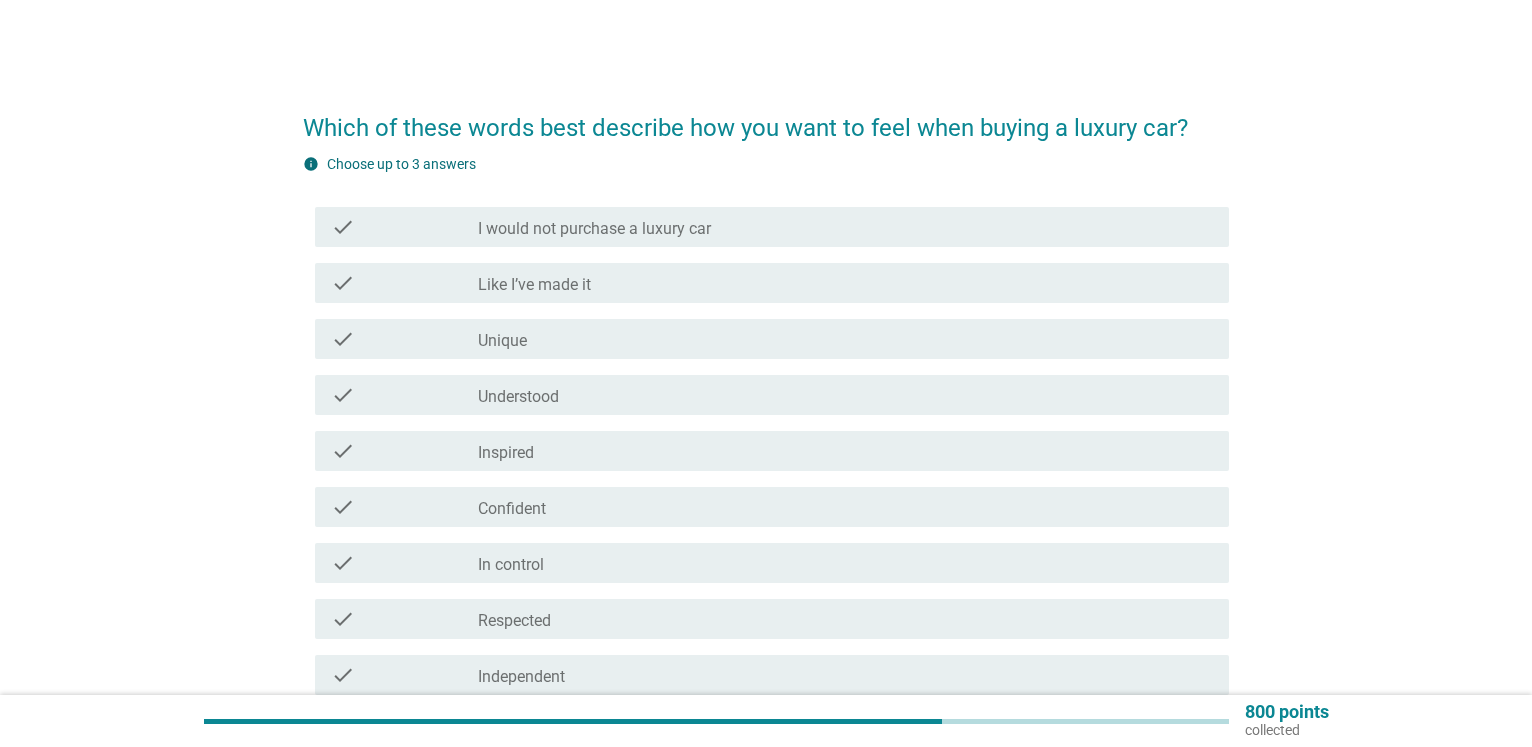 click on "I would not purchase a luxury car" at bounding box center [594, 229] 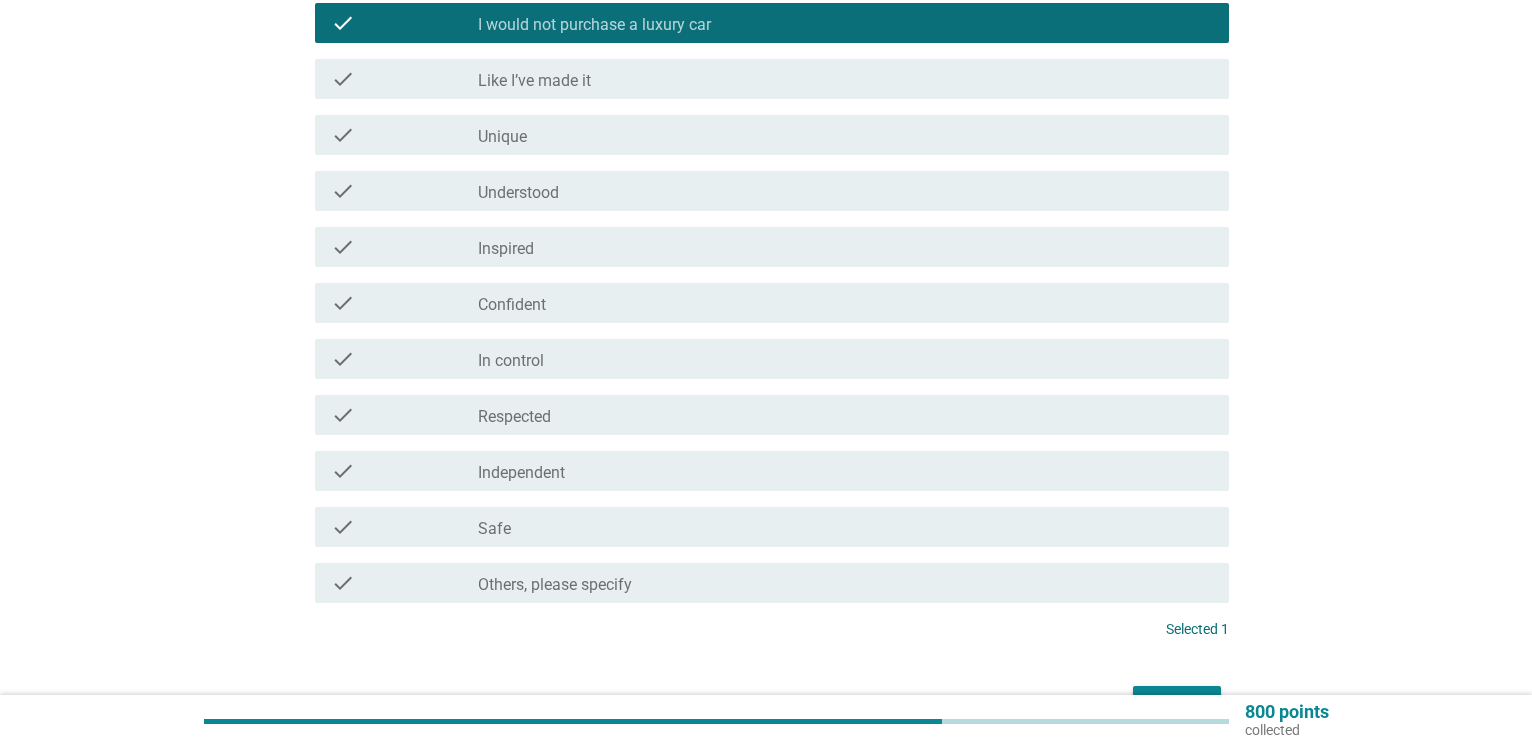 scroll, scrollTop: 102, scrollLeft: 0, axis: vertical 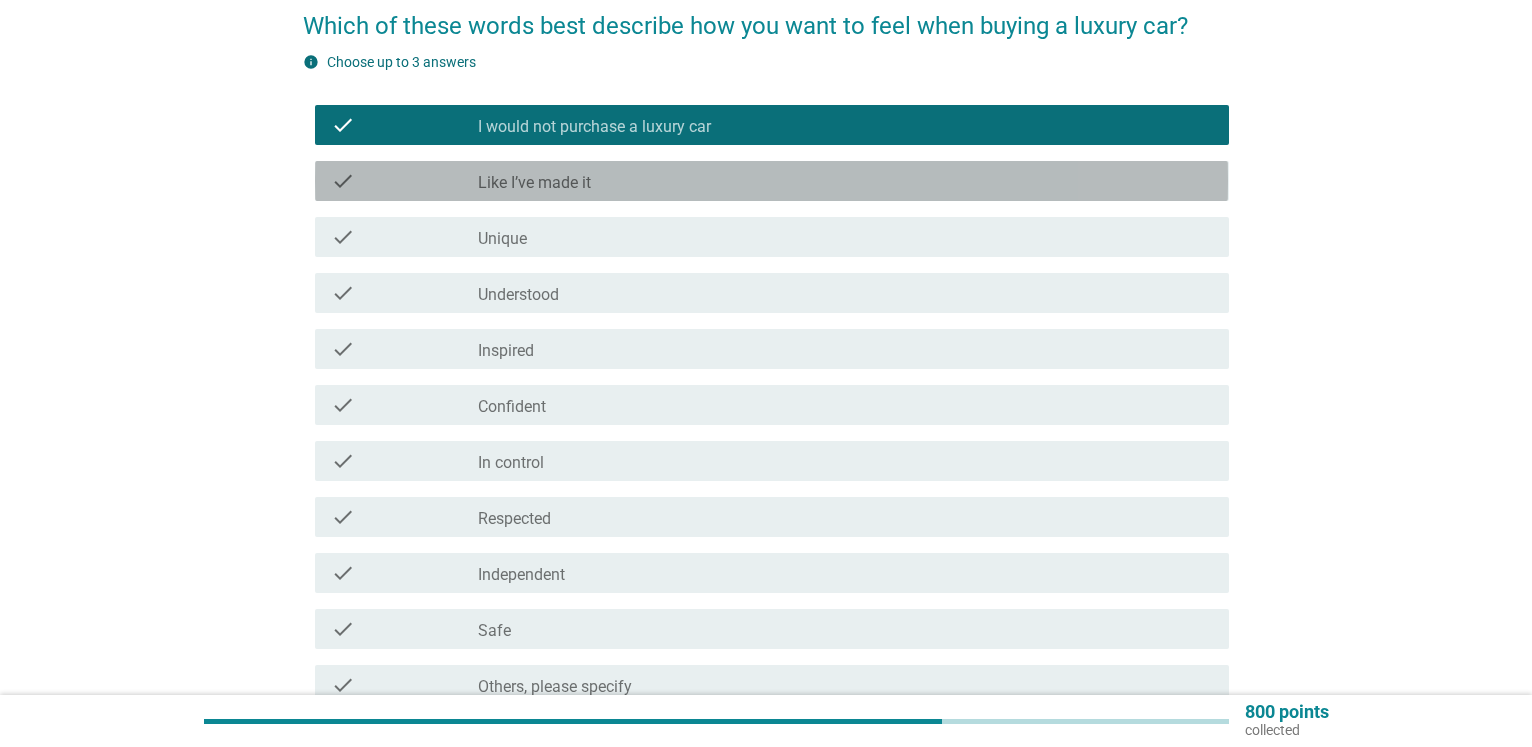 click on "check     check_box_outline_blank Like I’ve made it" at bounding box center (771, 181) 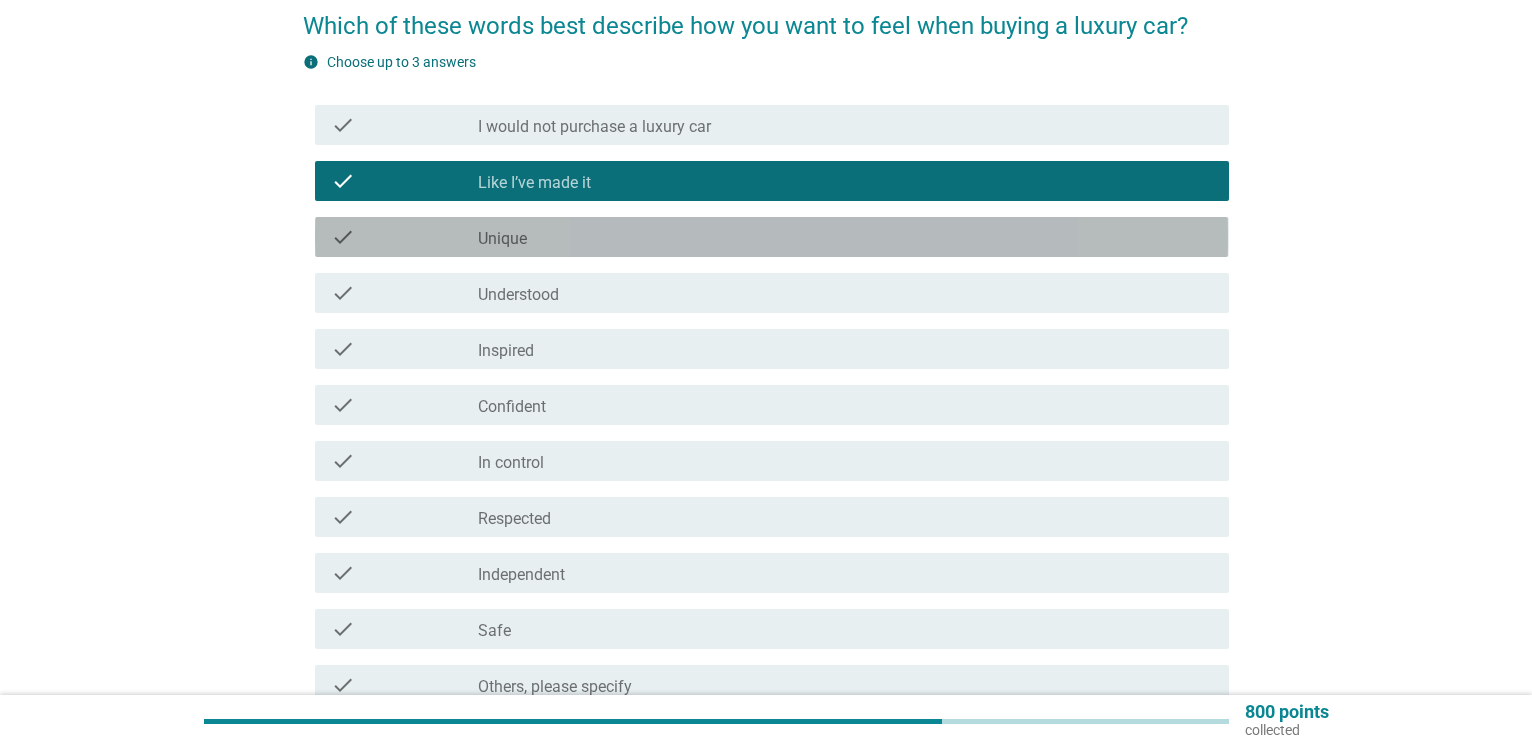 click on "check_box_outline_blank Unique" at bounding box center [845, 237] 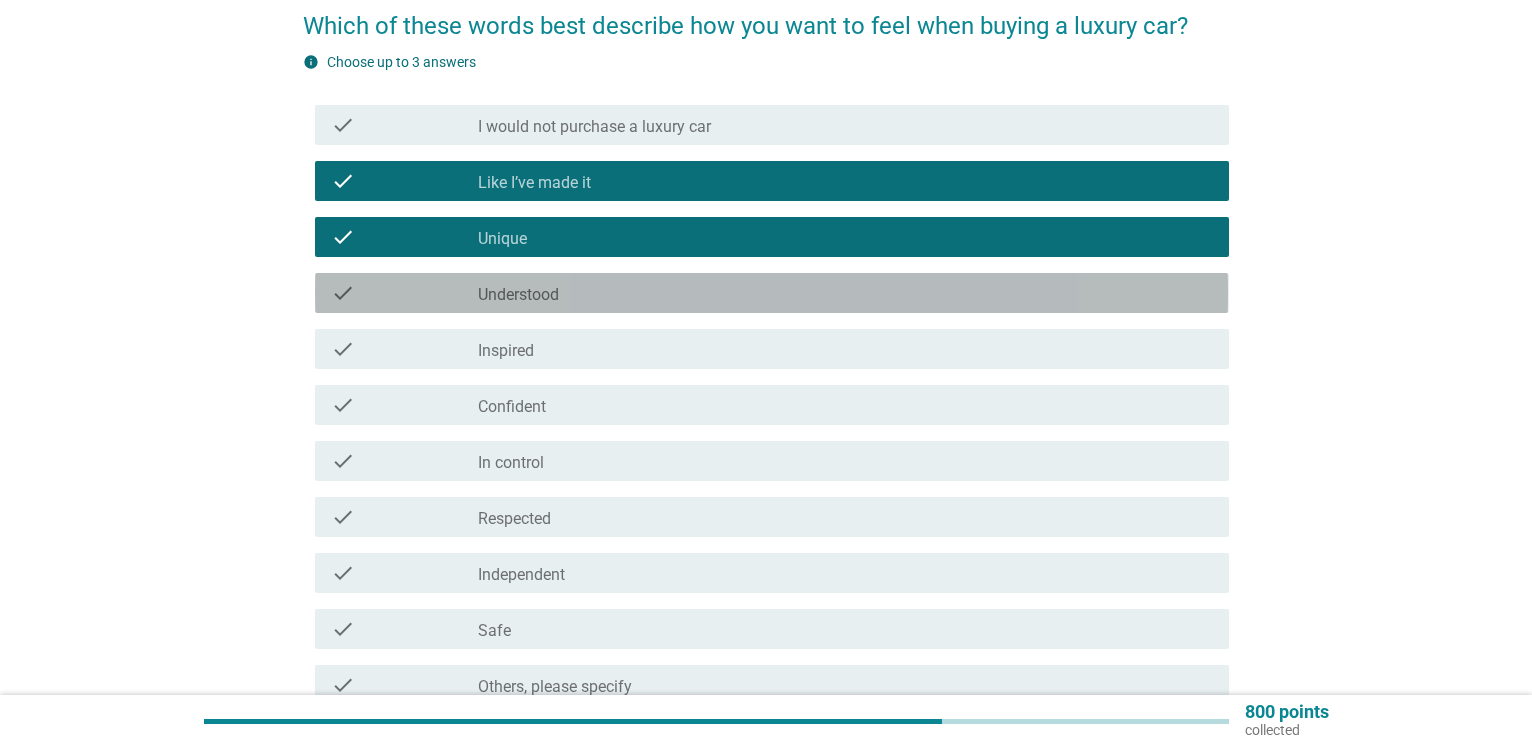 click on "check_box_outline_blank Understood" at bounding box center (845, 293) 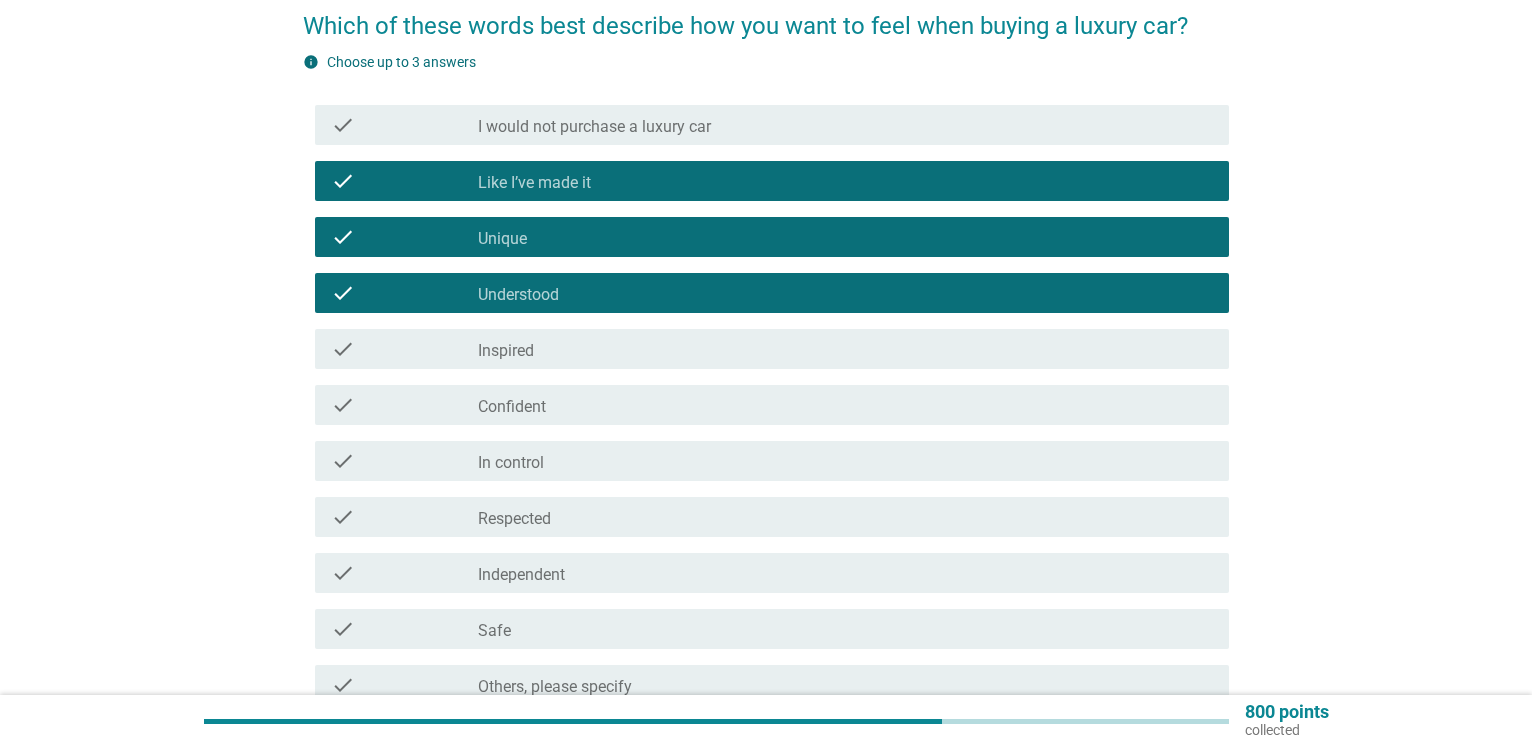 click on "check_box_outline_blank Like I’ve made it" at bounding box center (845, 181) 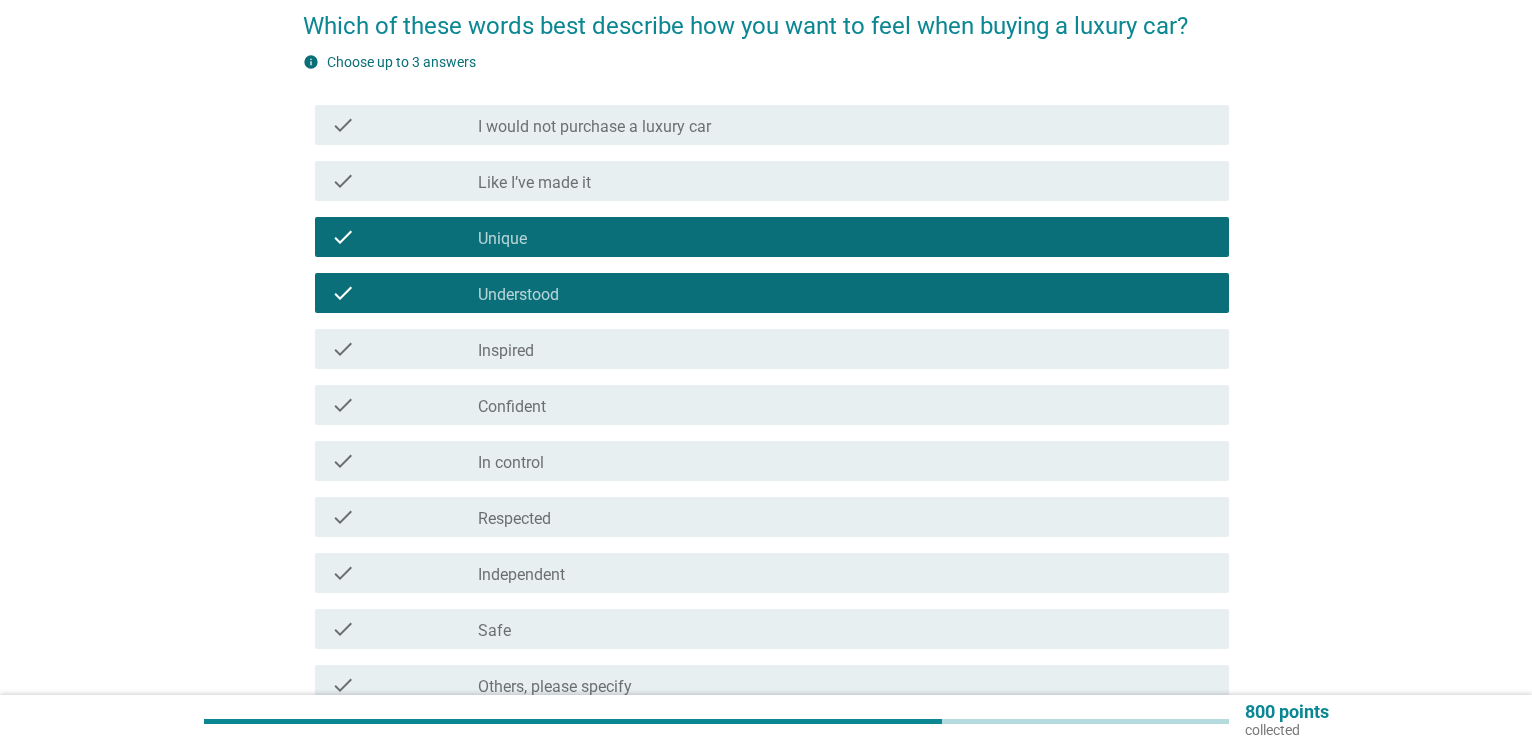 drag, startPoint x: 616, startPoint y: 294, endPoint x: 619, endPoint y: 340, distance: 46.09772 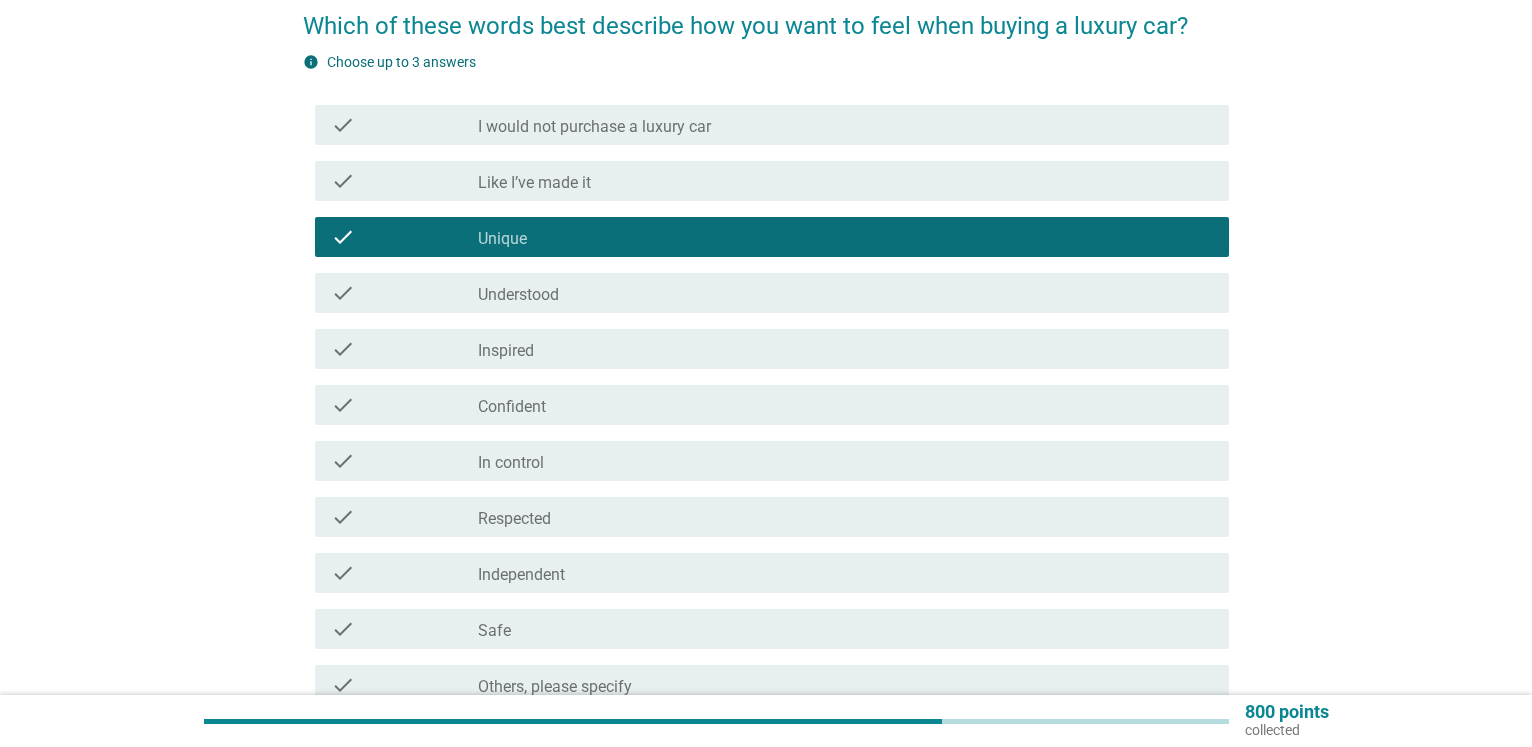click on "check_box_outline_blank Safe" at bounding box center [845, 629] 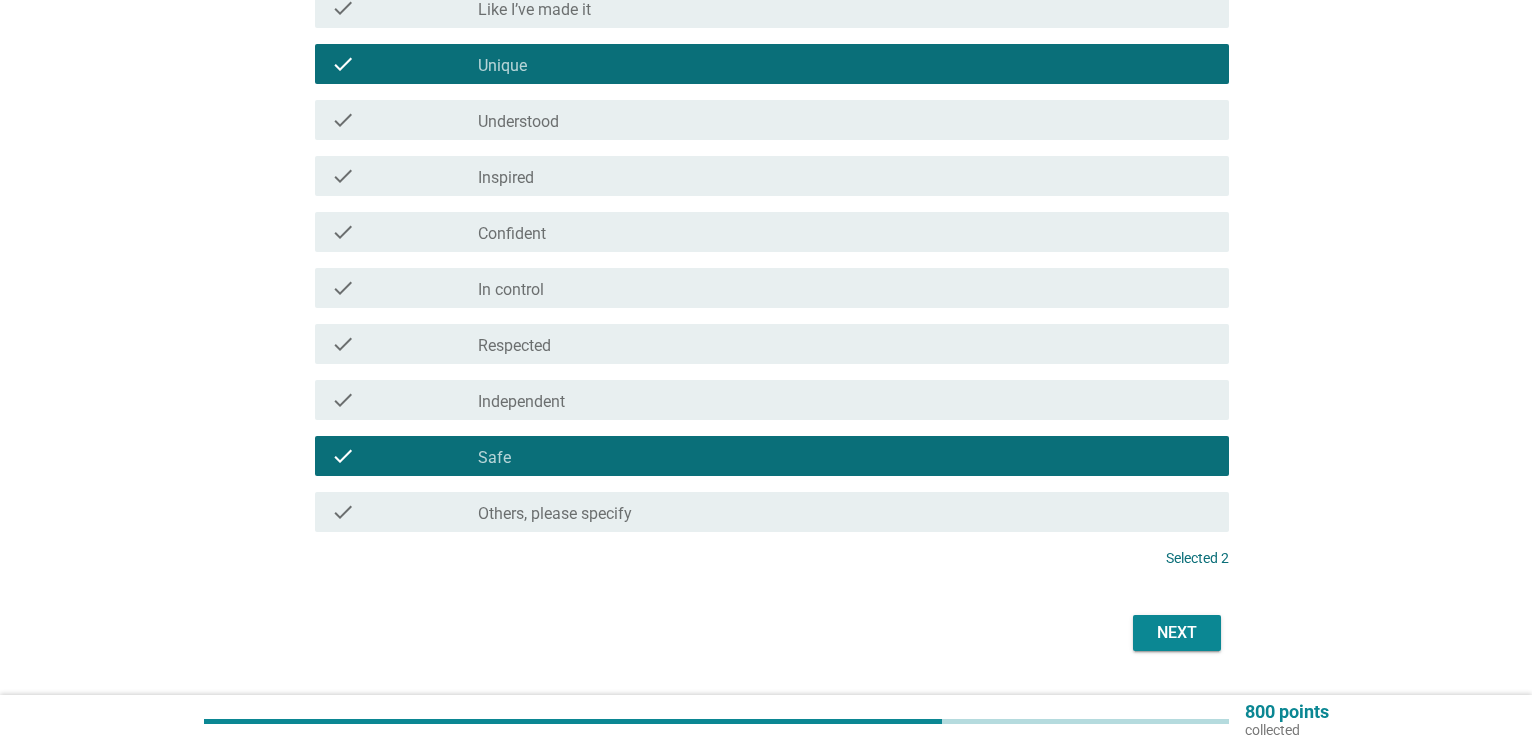 scroll, scrollTop: 327, scrollLeft: 0, axis: vertical 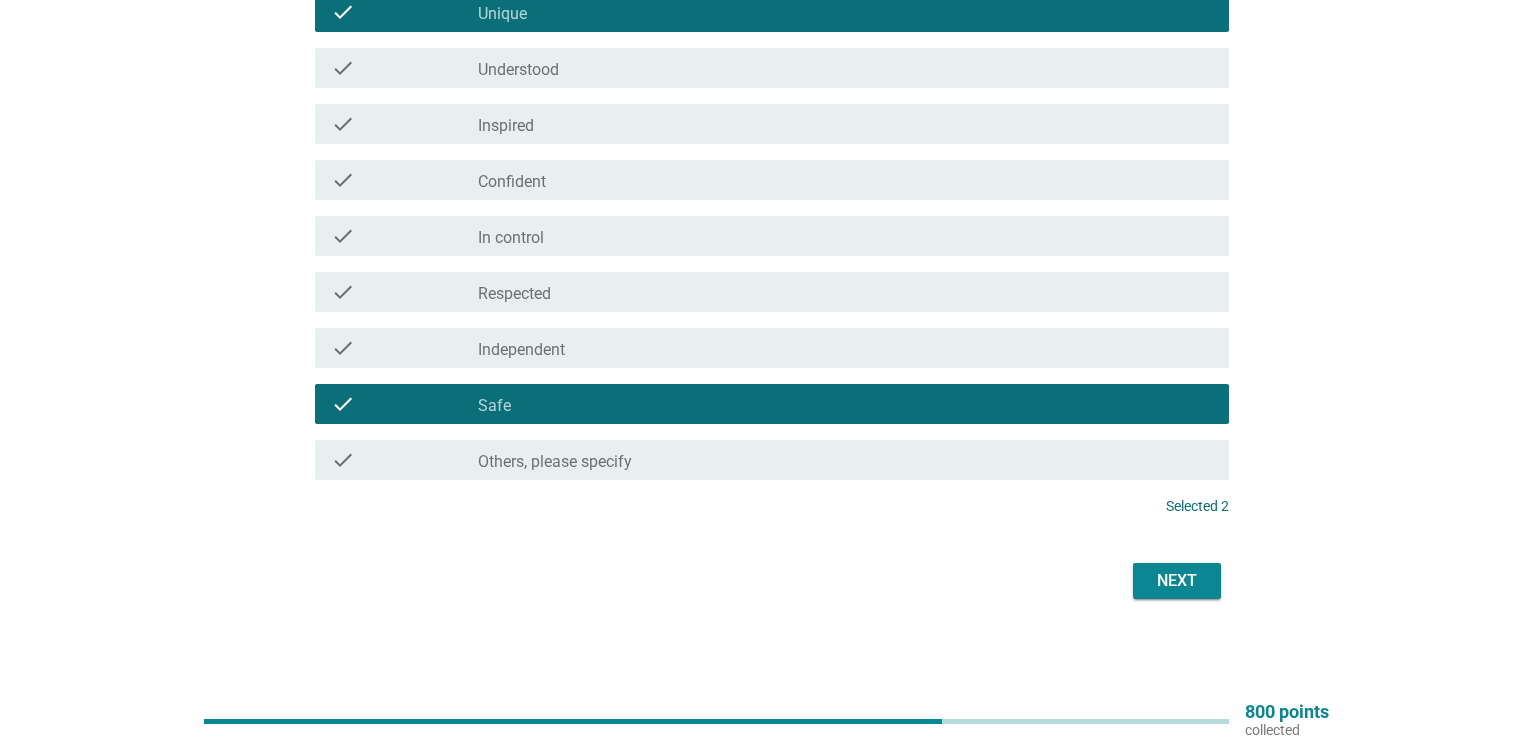 click on "Next" at bounding box center [765, 581] 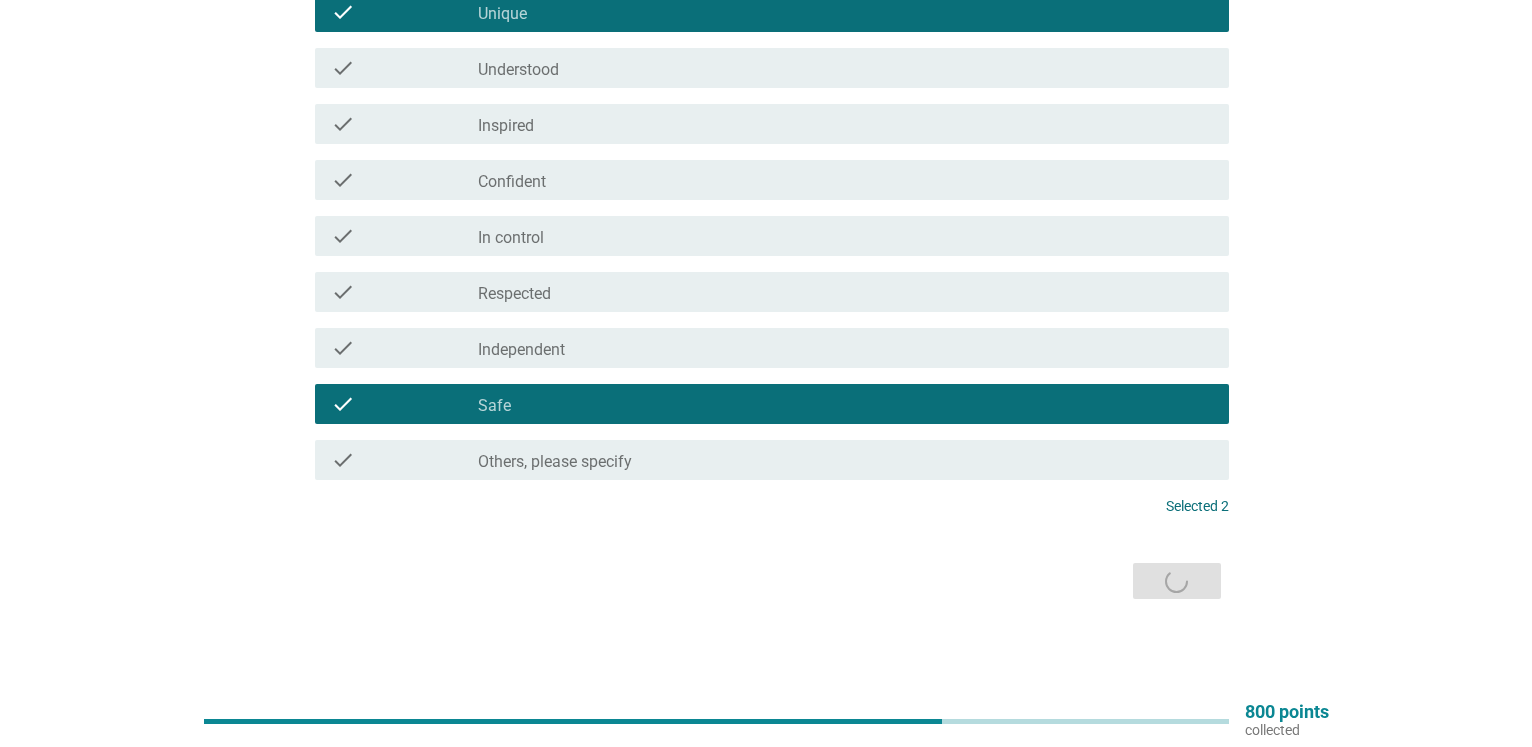 scroll, scrollTop: 0, scrollLeft: 0, axis: both 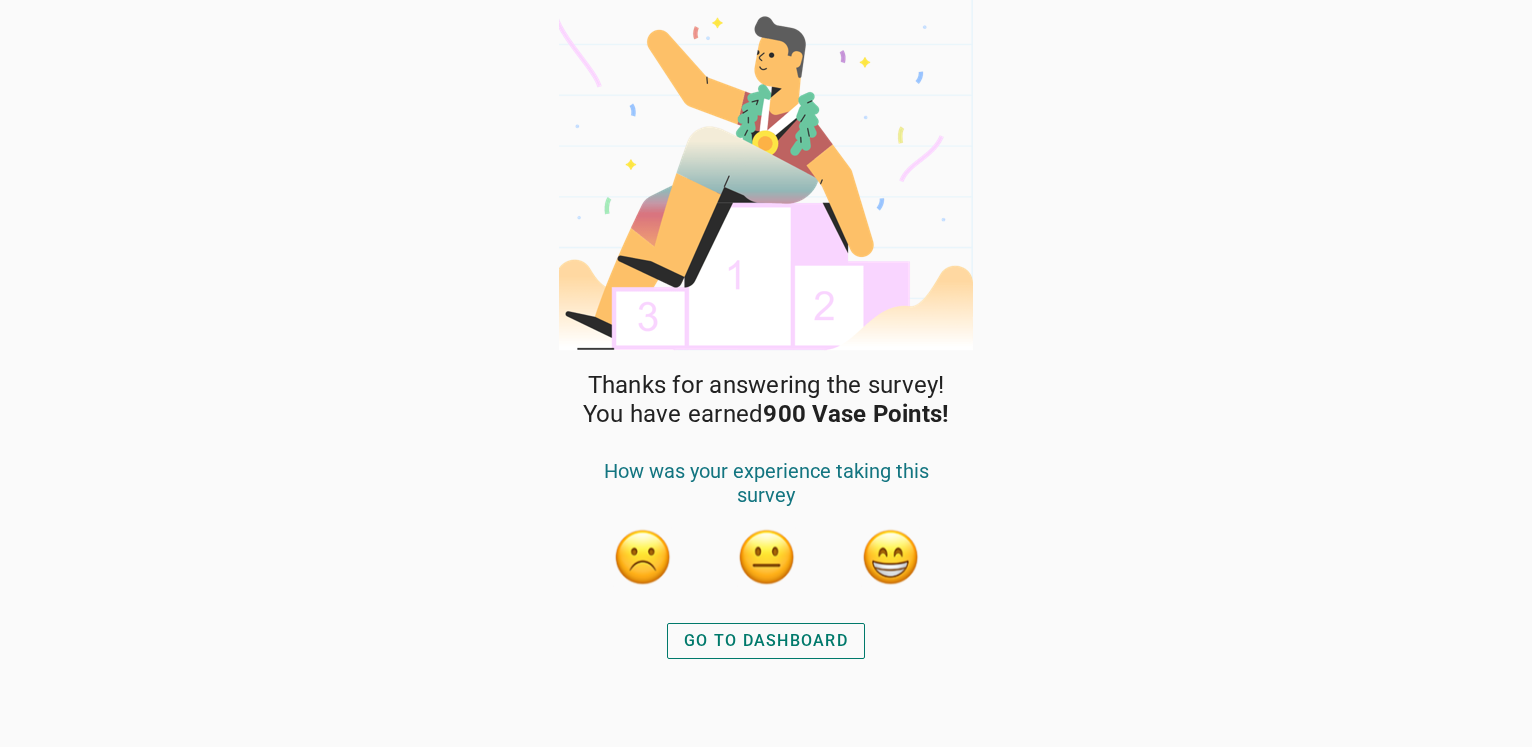 click on "GO TO DASHBOARD" at bounding box center (766, 641) 